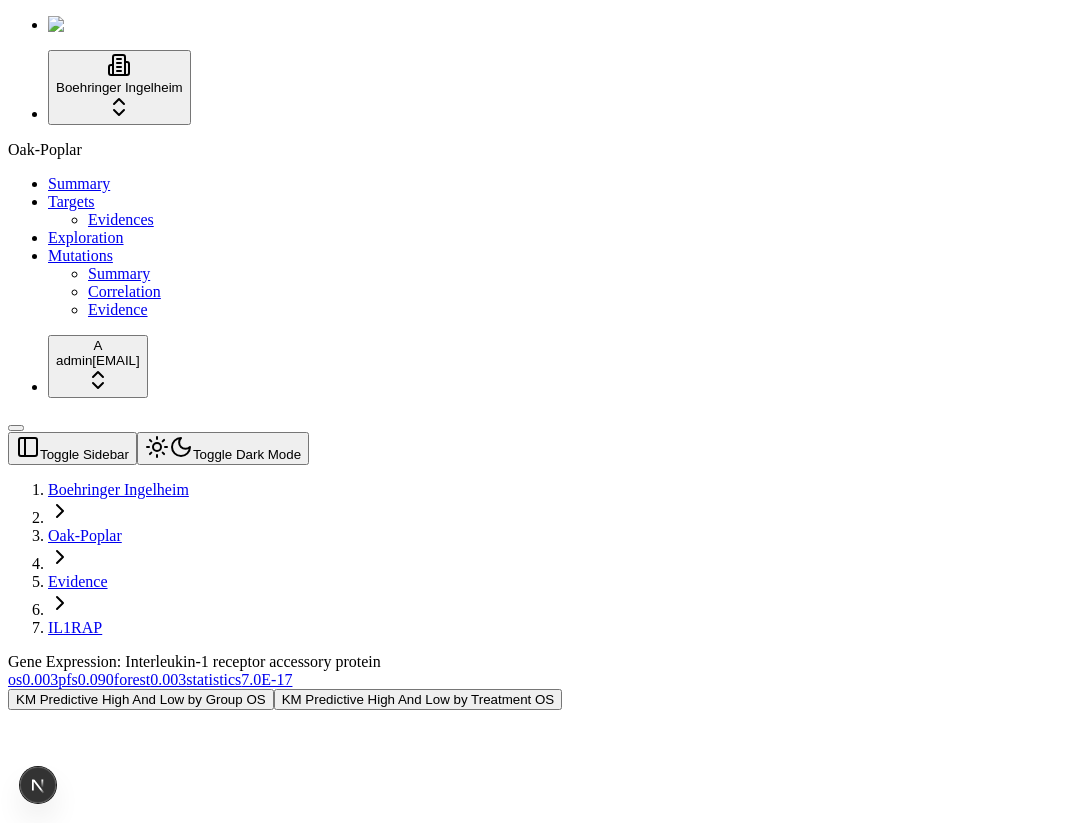 scroll, scrollTop: 0, scrollLeft: 0, axis: both 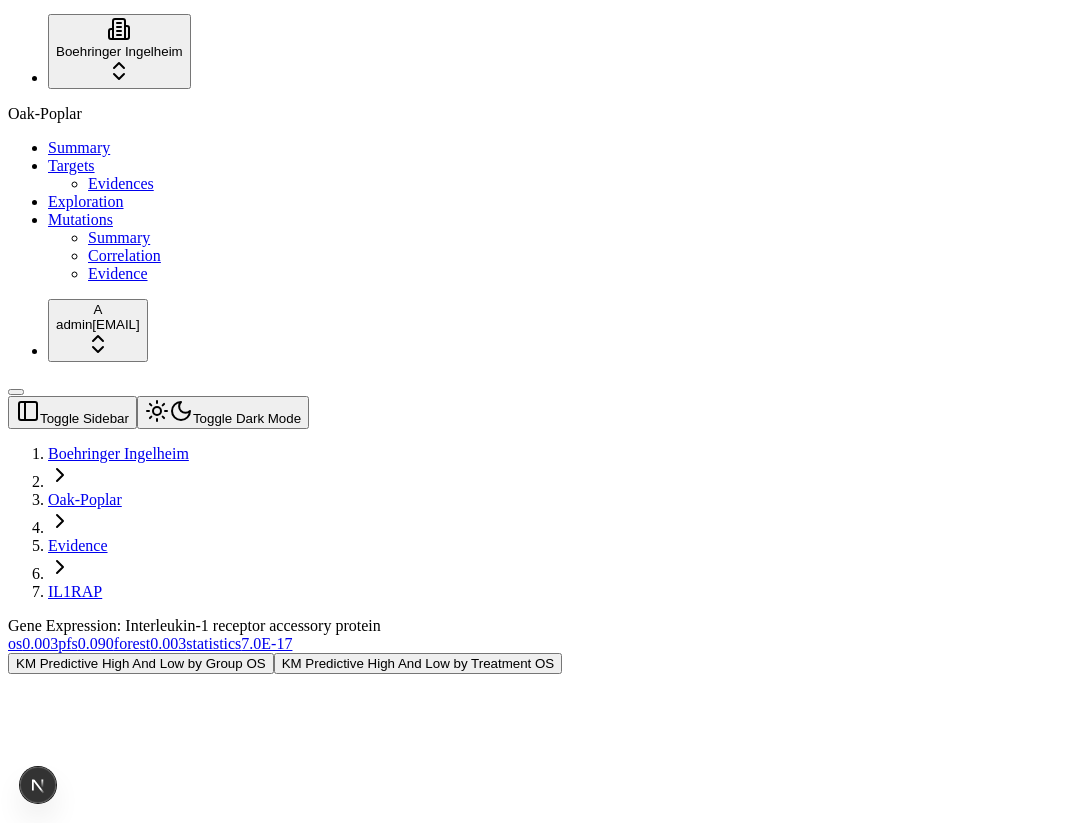 click at bounding box center (608, 1219) 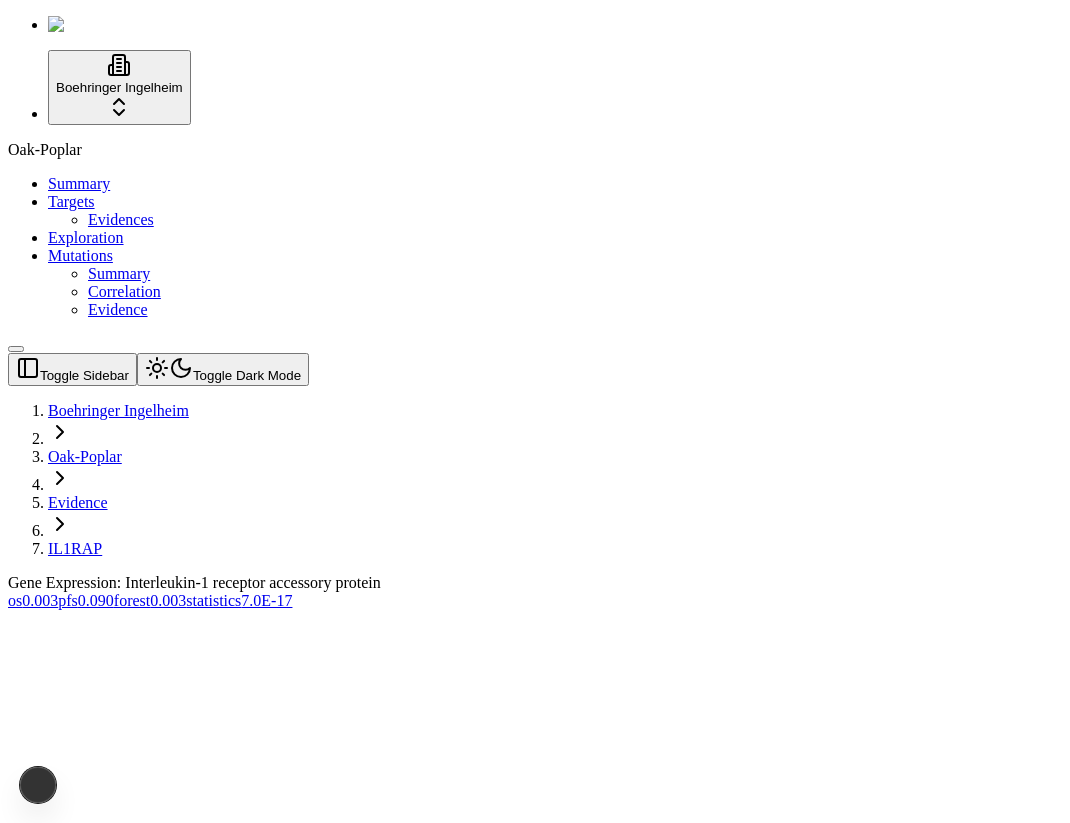 scroll, scrollTop: 0, scrollLeft: 0, axis: both 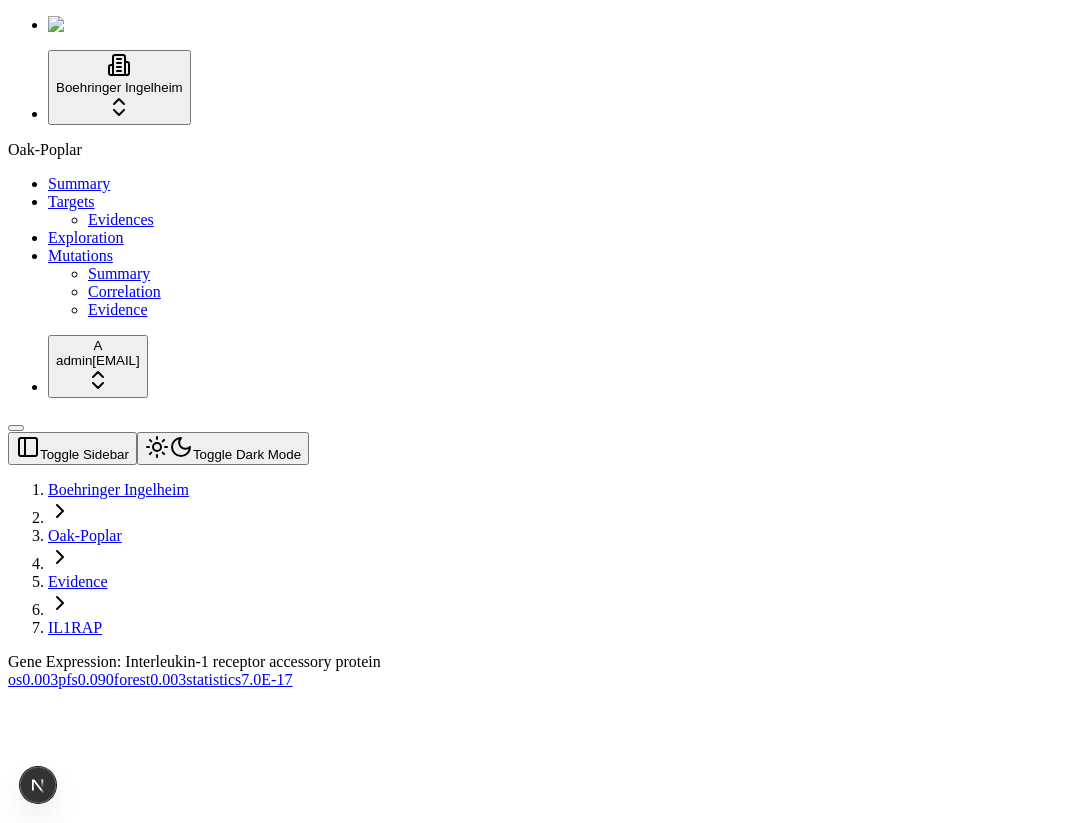 click on "0.090" at bounding box center (96, 679) 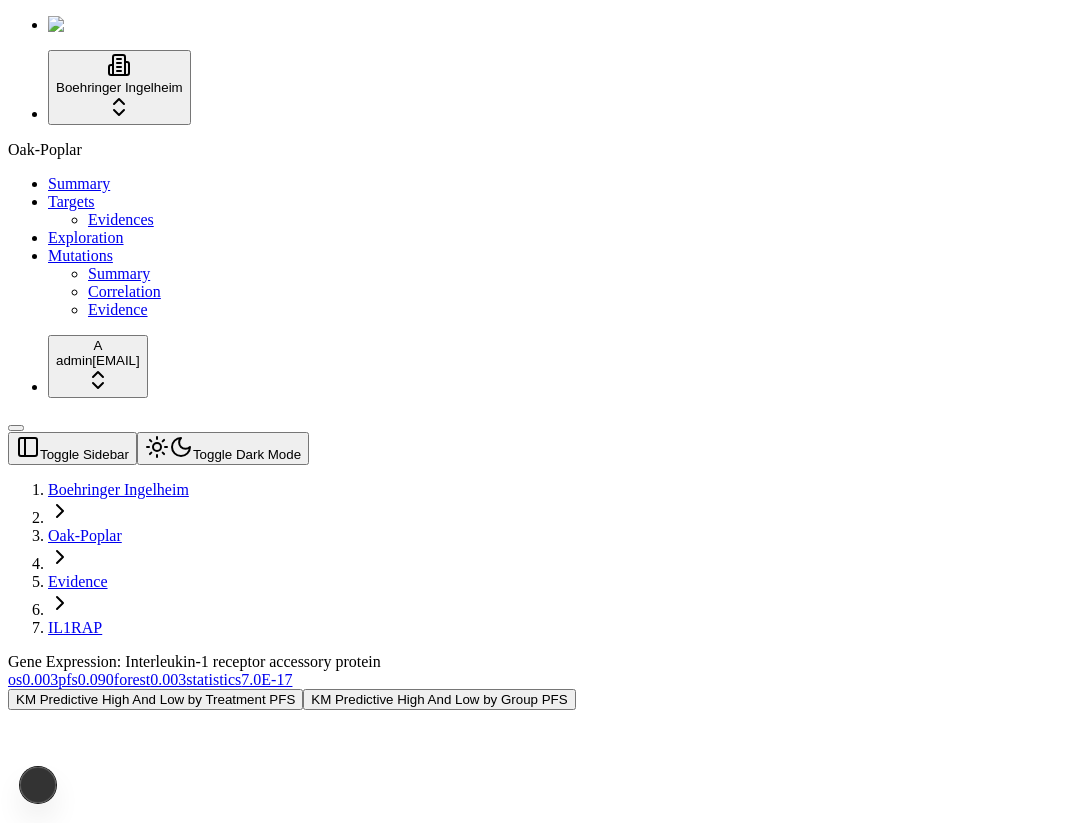 scroll, scrollTop: 0, scrollLeft: 0, axis: both 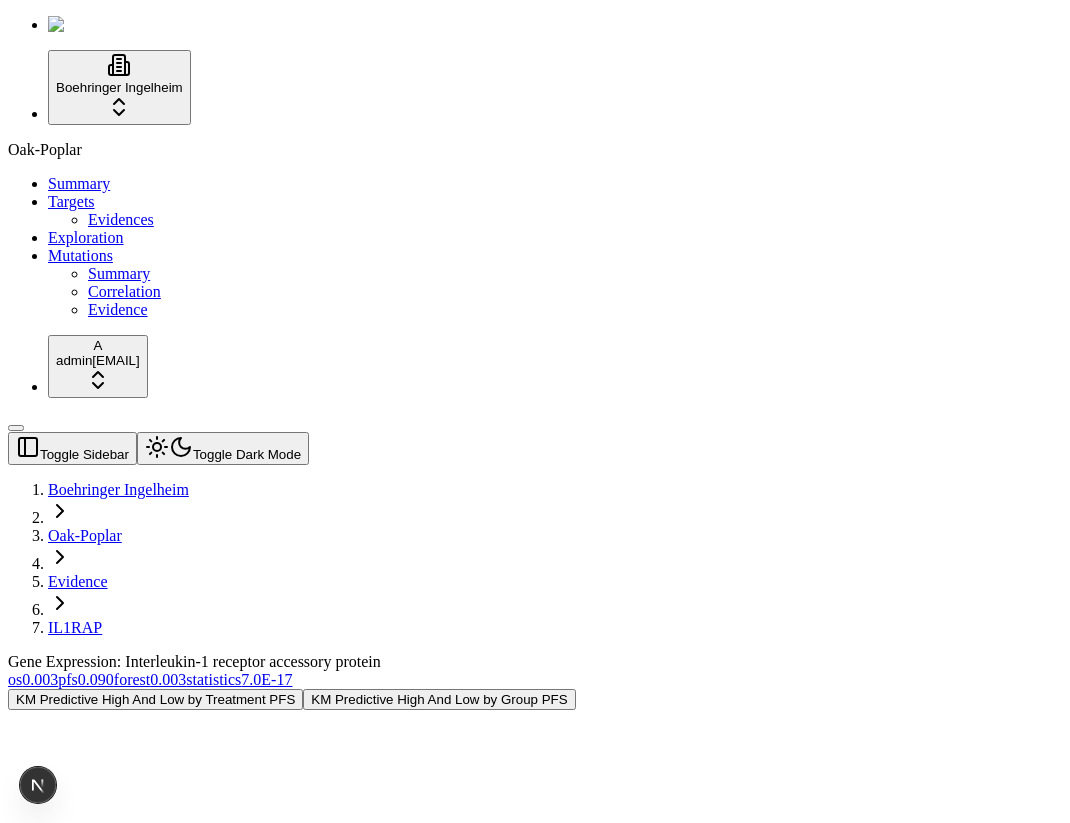 drag, startPoint x: 0, startPoint y: 0, endPoint x: 731, endPoint y: 493, distance: 881.70856 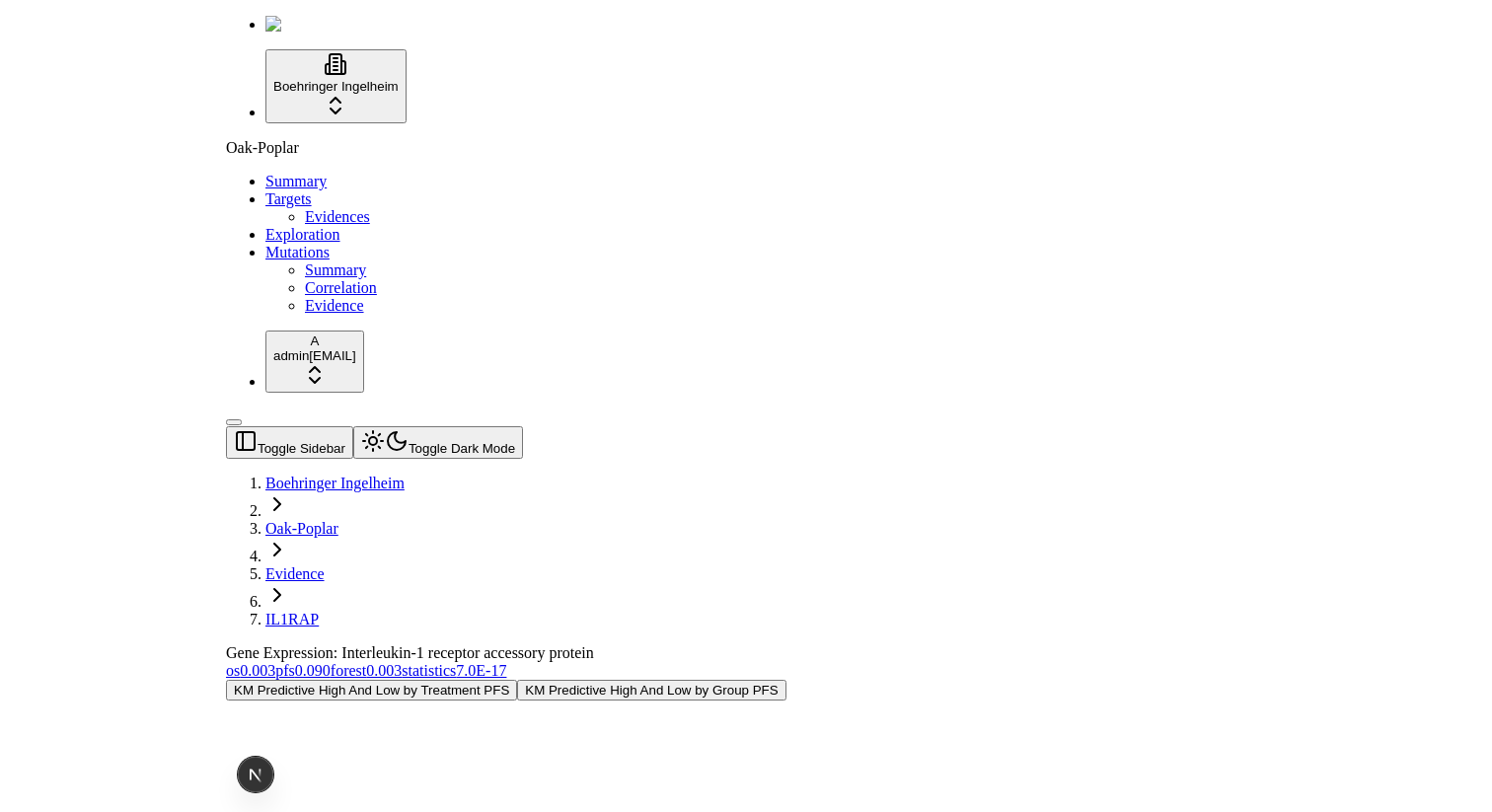 scroll, scrollTop: 0, scrollLeft: 0, axis: both 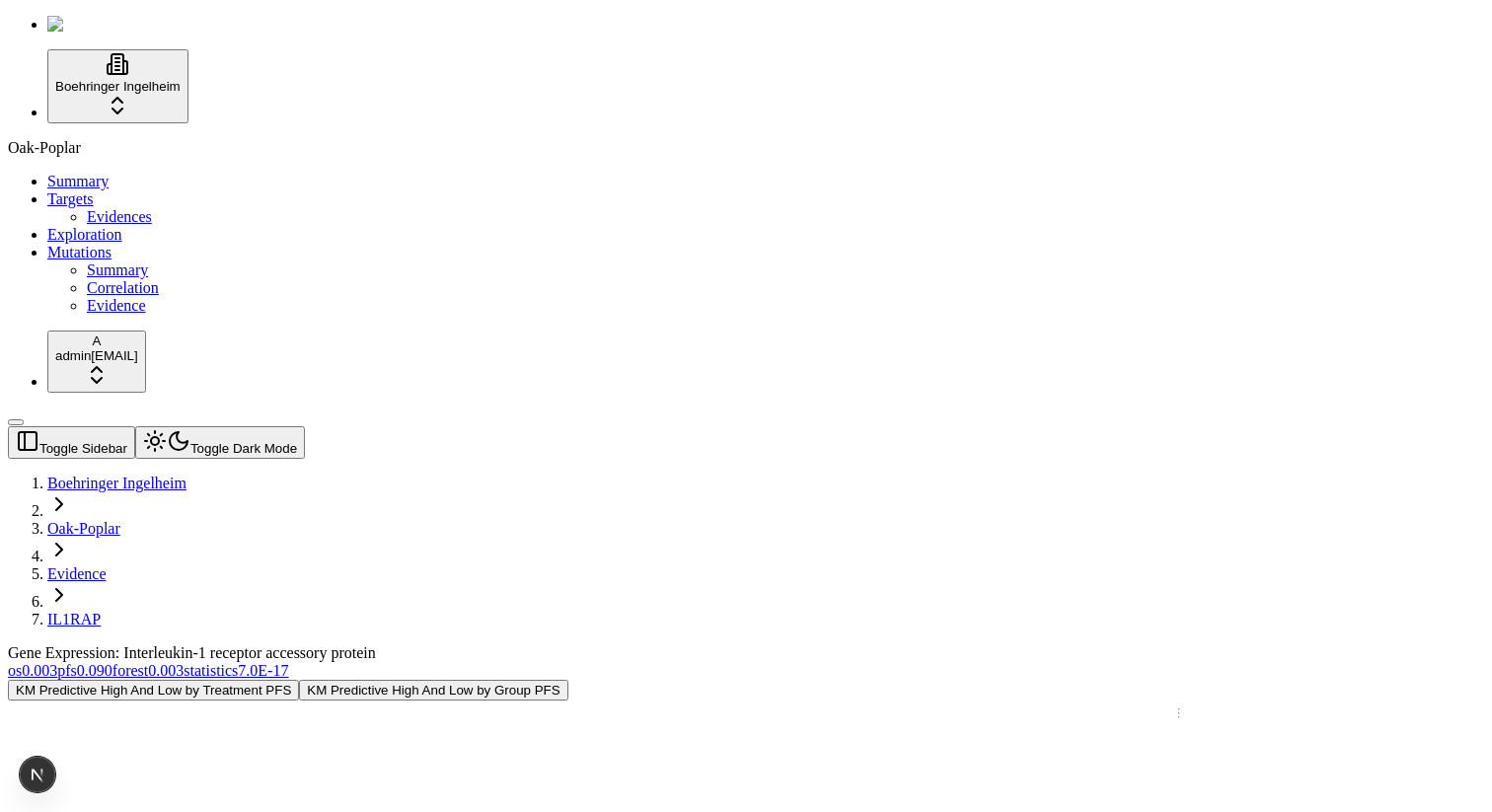 click on "Toggle Dark Mode" at bounding box center [220, 442] 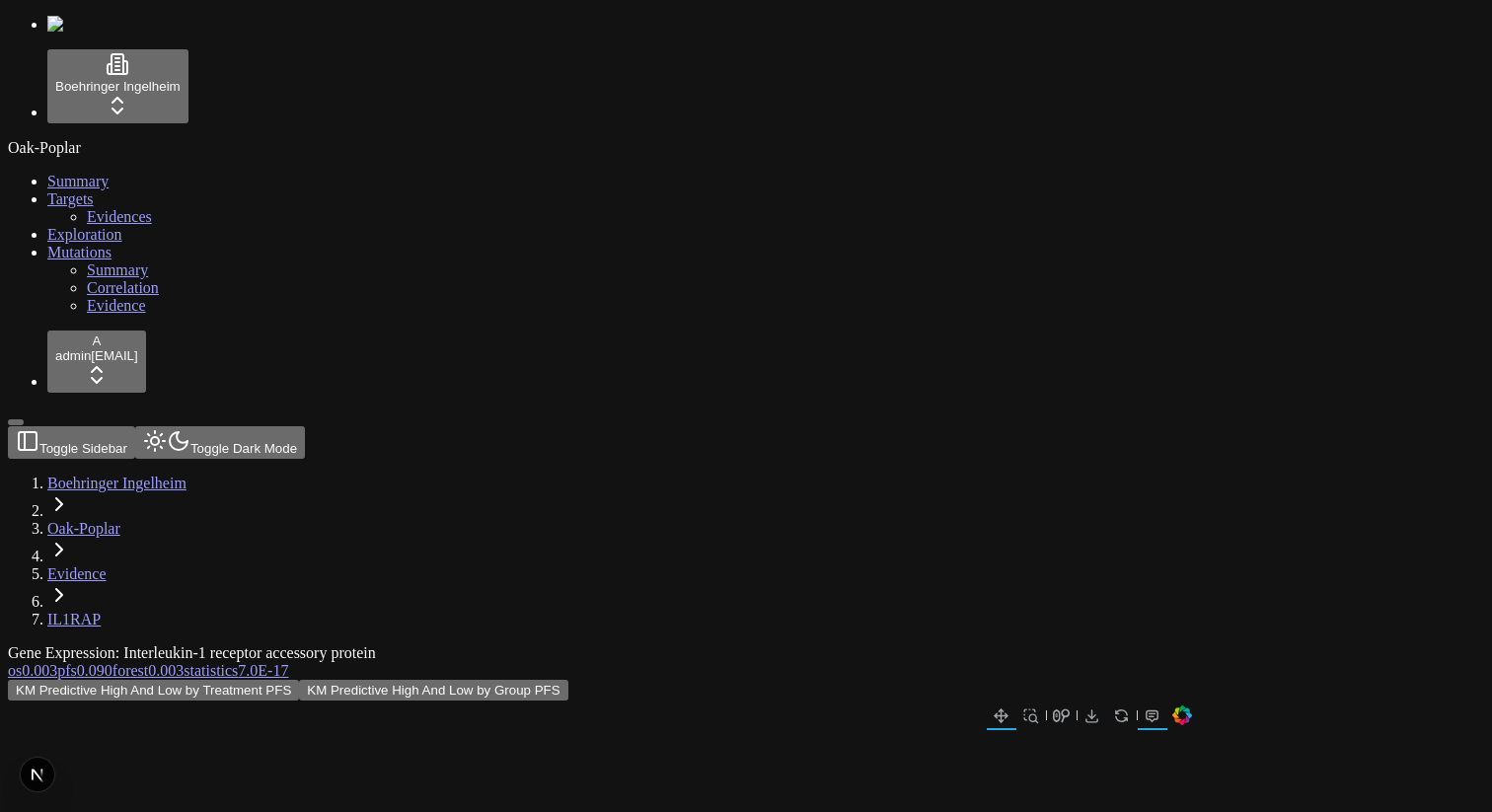 click on "KM Predictive High And Low by Treatment PFS KM Predictive High And Low by Group PFS       {
"selectedToggle": "KM Predictive High And Low by Treatment PFS"
}     {
"fileType": "bokeh"
}         {
"isLoading": false
}" at bounding box center (651, 608774) 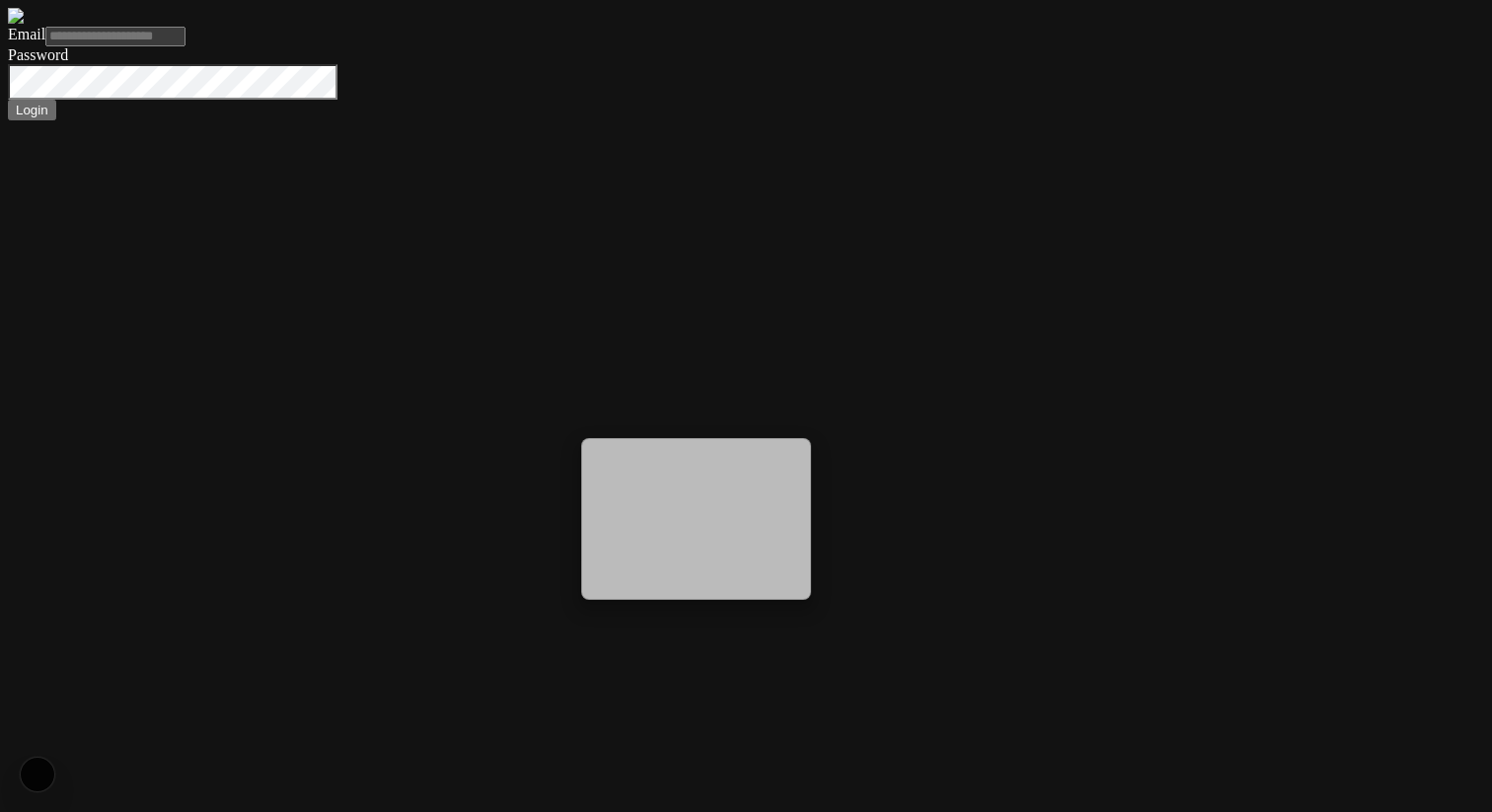 scroll, scrollTop: 0, scrollLeft: 0, axis: both 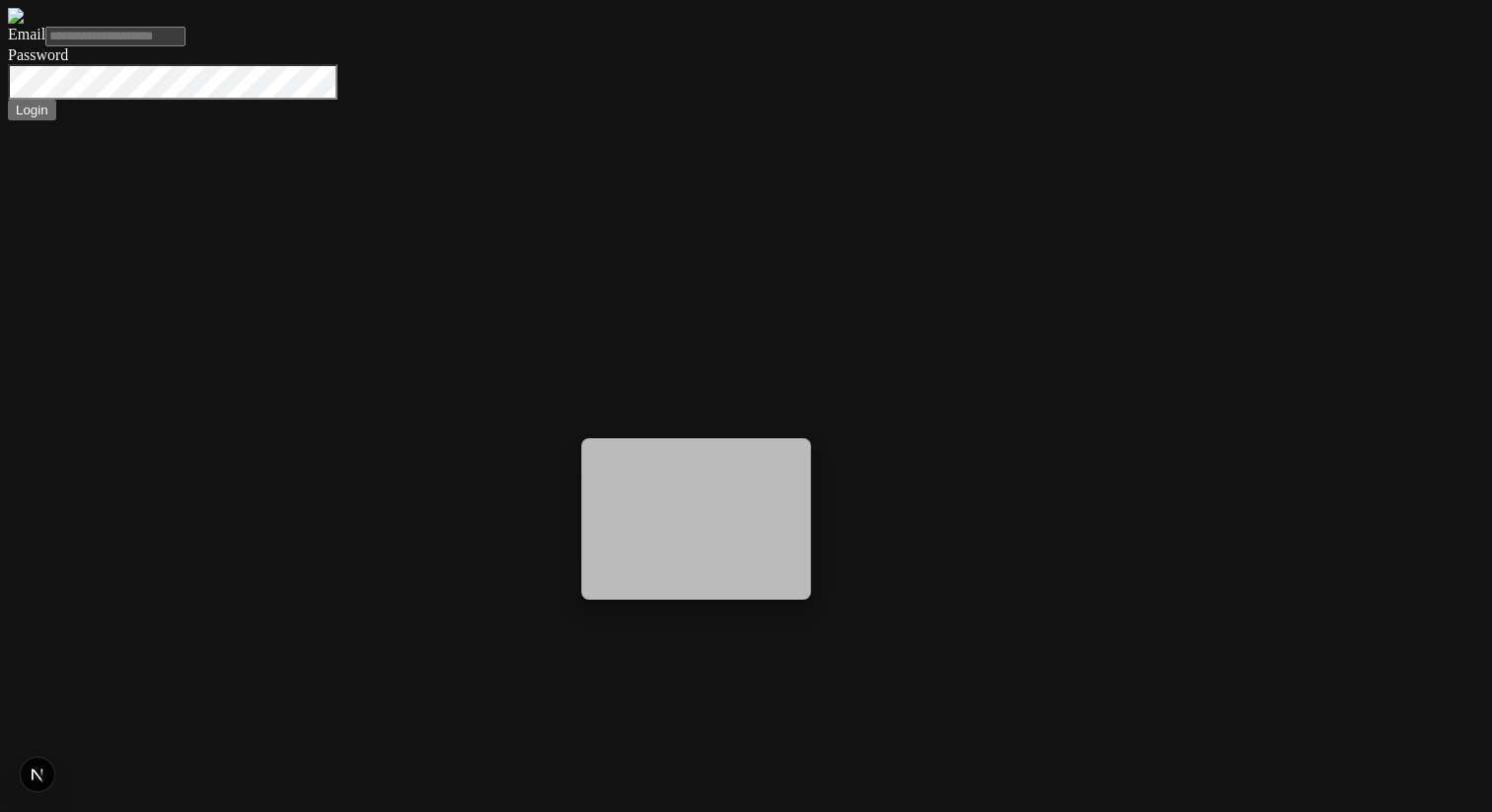 click on "Email Password Login" at bounding box center (746, 64) 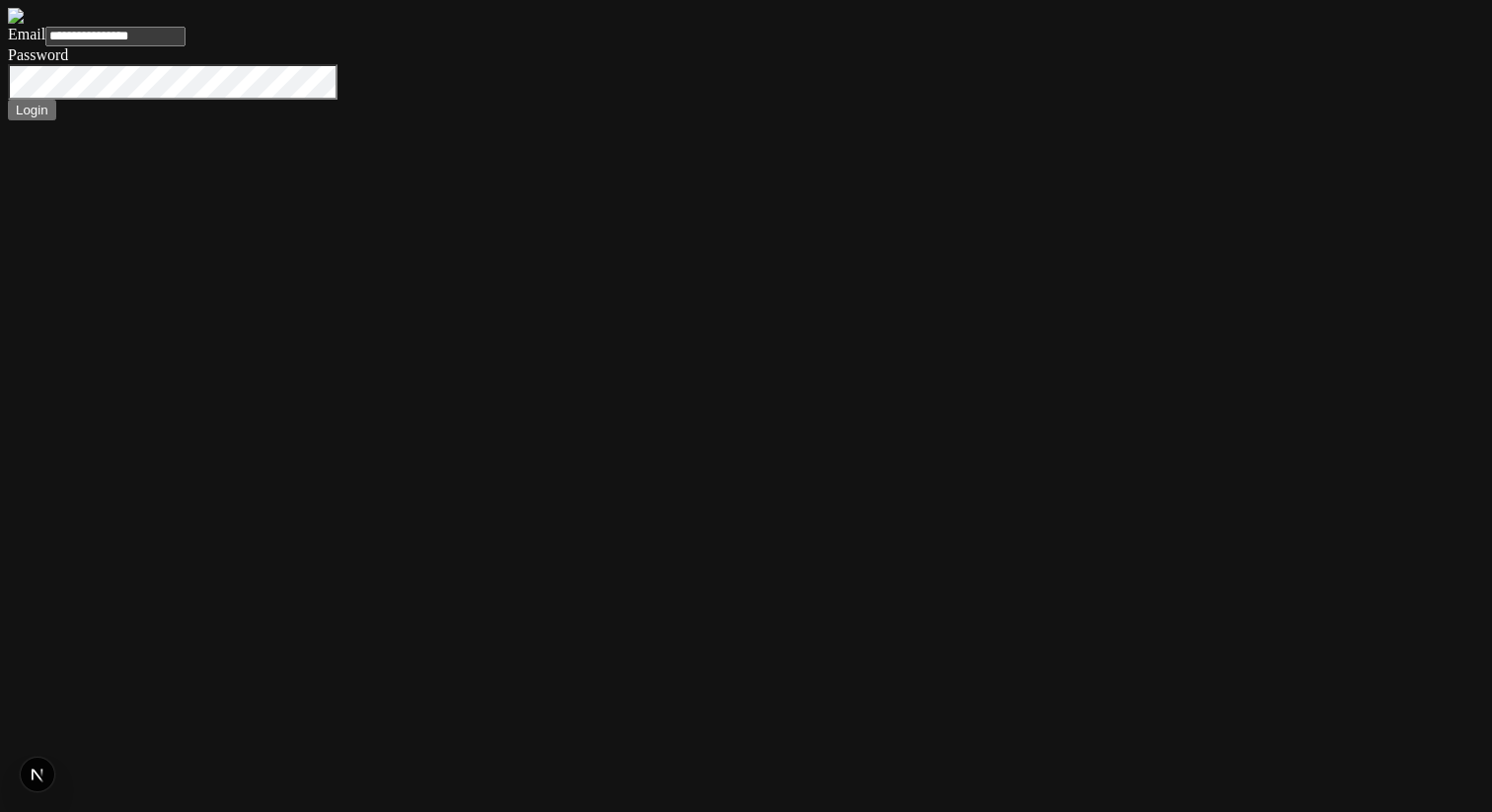 type 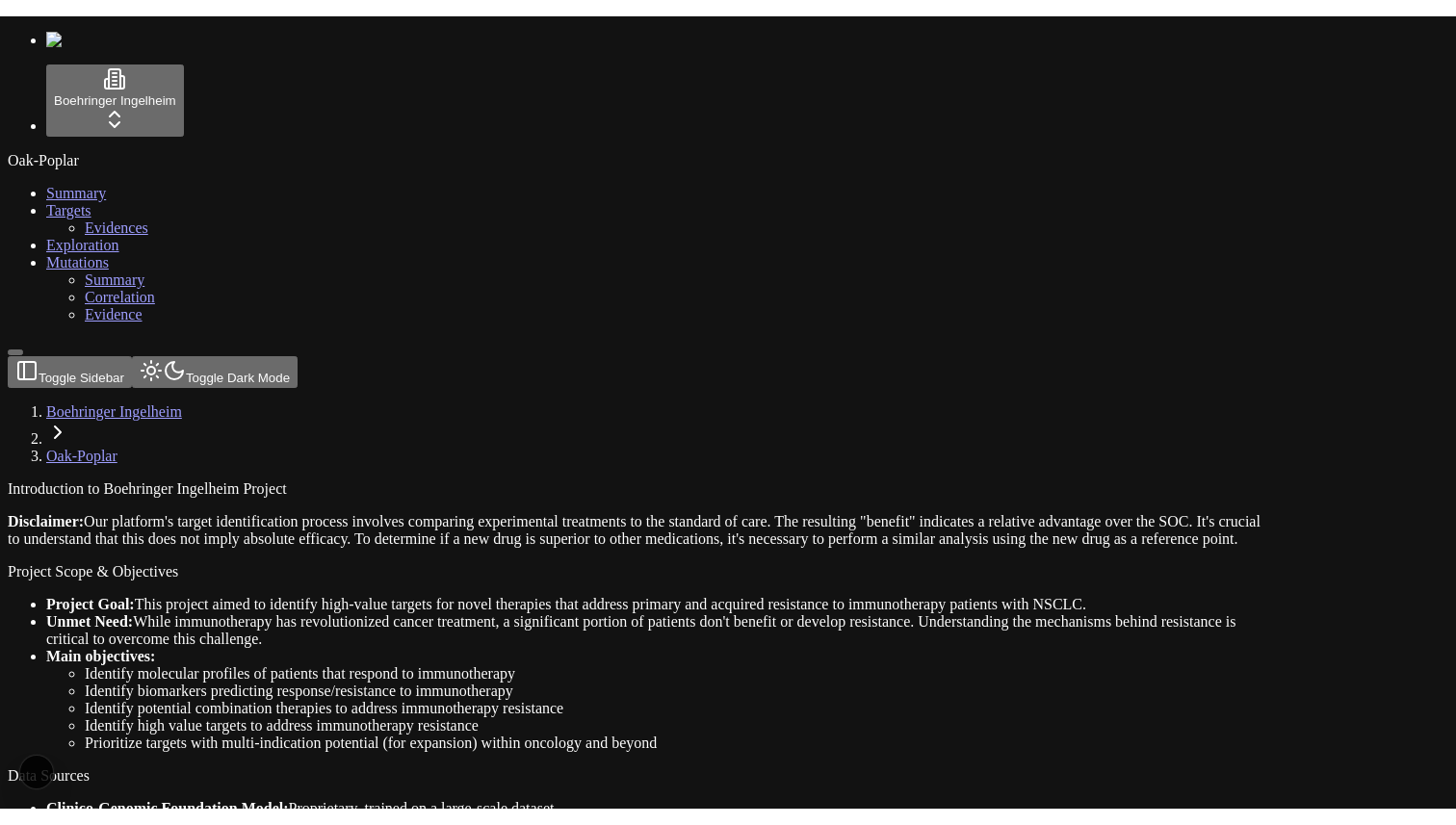 scroll, scrollTop: 0, scrollLeft: 0, axis: both 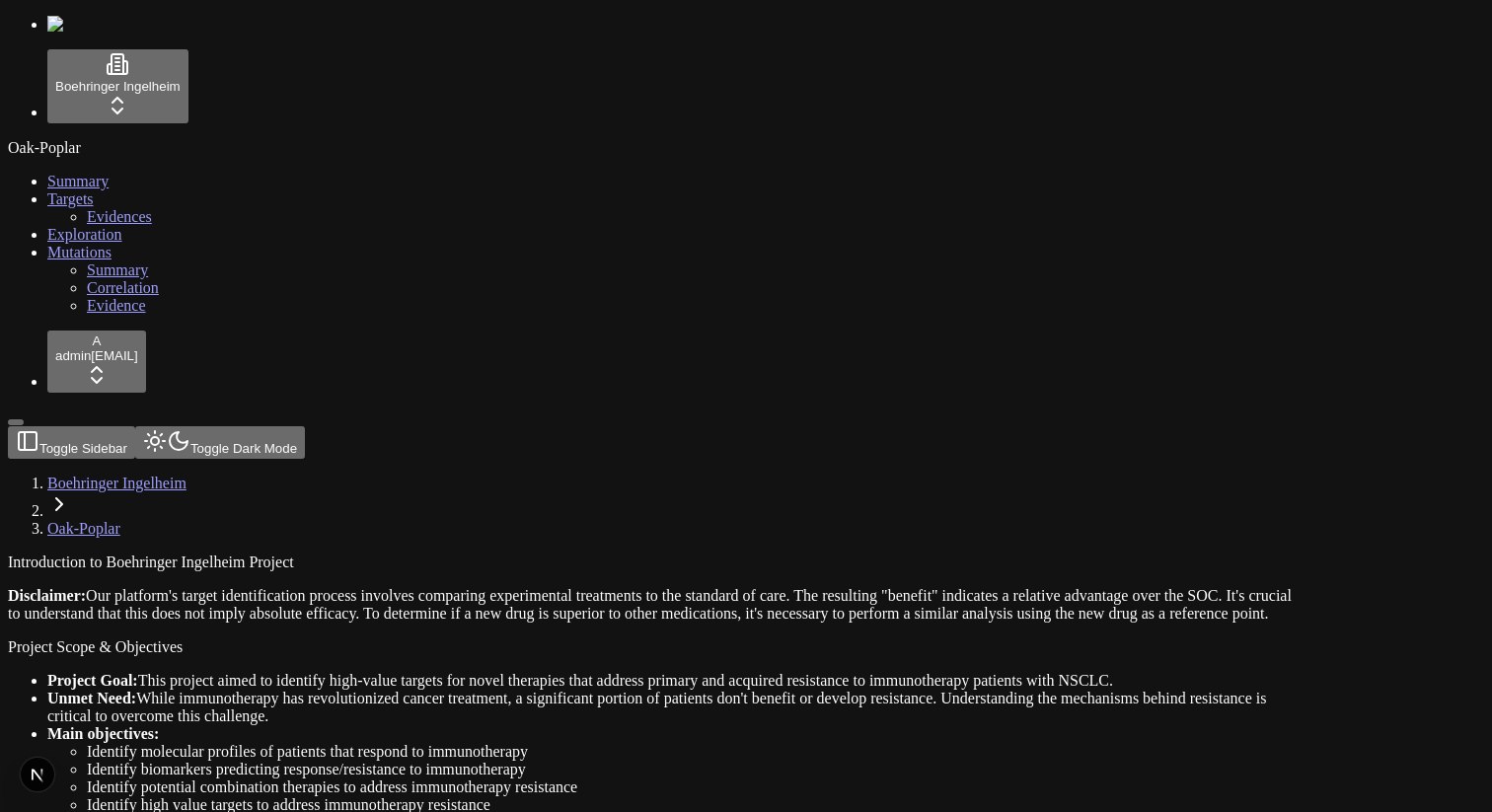 click on "Disclaimer:  Our platform's target identification process involves comparing experimental treatments to the standard of care. The resulting "benefit" indicates a relative advantage over the SOC. It's crucial to understand that this does not imply absolute efficacy. To determine if a new drug is superior to other medications, it's necessary to perform a similar analysis using the new drug as a reference point." at bounding box center (651, 605) 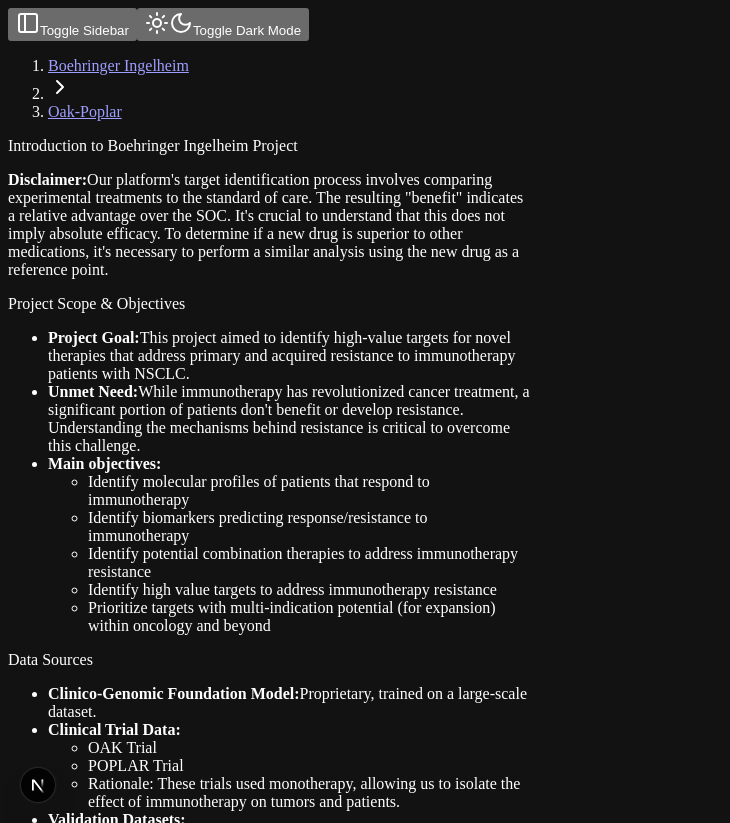 click on "Disclaimer:  Our platform's target identification process involves comparing experimental treatments to the standard of care. The resulting "benefit" indicates a relative advantage over the SOC. It's crucial to understand that this does not imply absolute efficacy. To determine if a new drug is superior to other medications, it's necessary to perform a similar analysis using the new drug as a reference point." at bounding box center (269, 225) 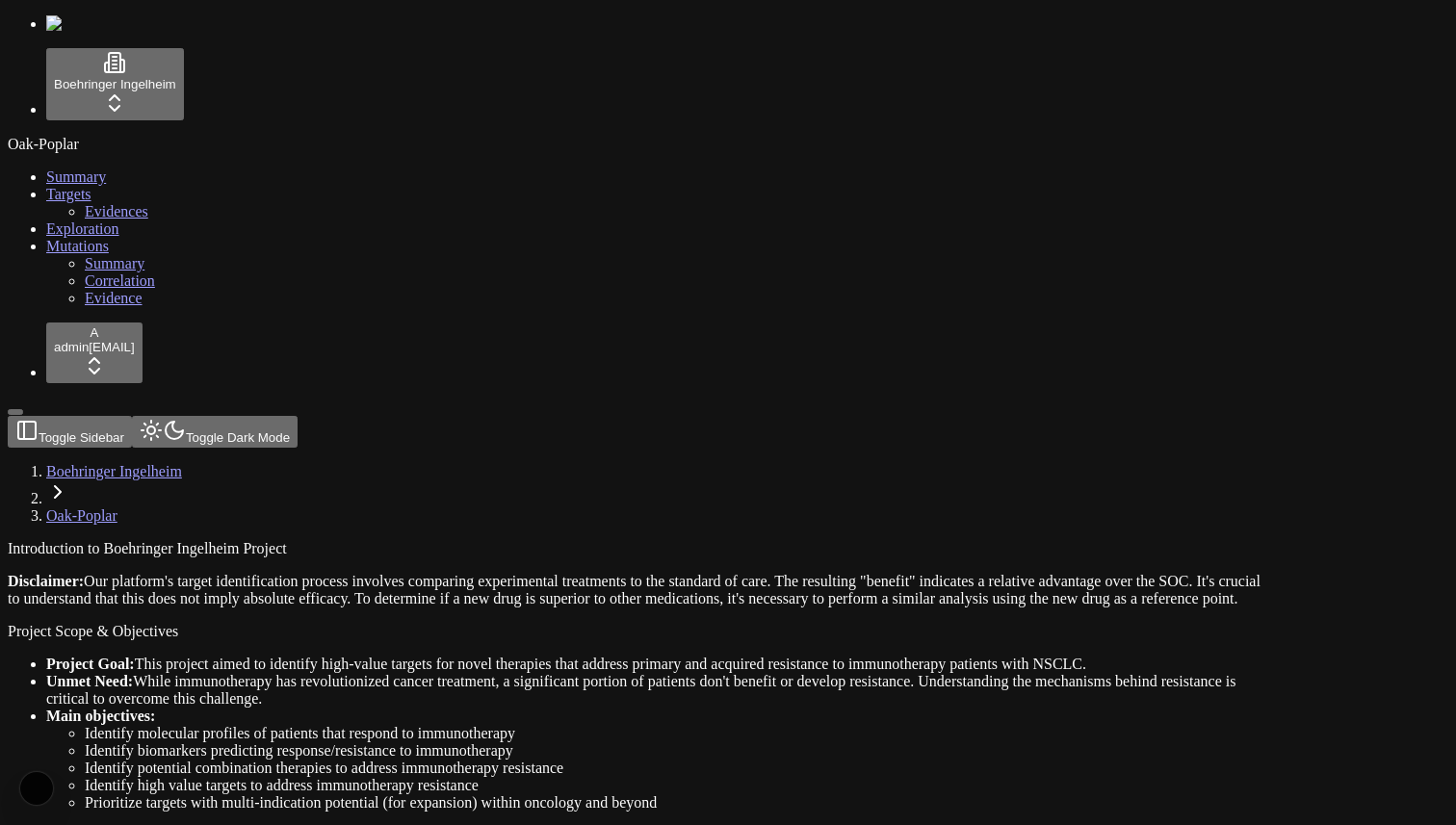 scroll, scrollTop: 0, scrollLeft: 0, axis: both 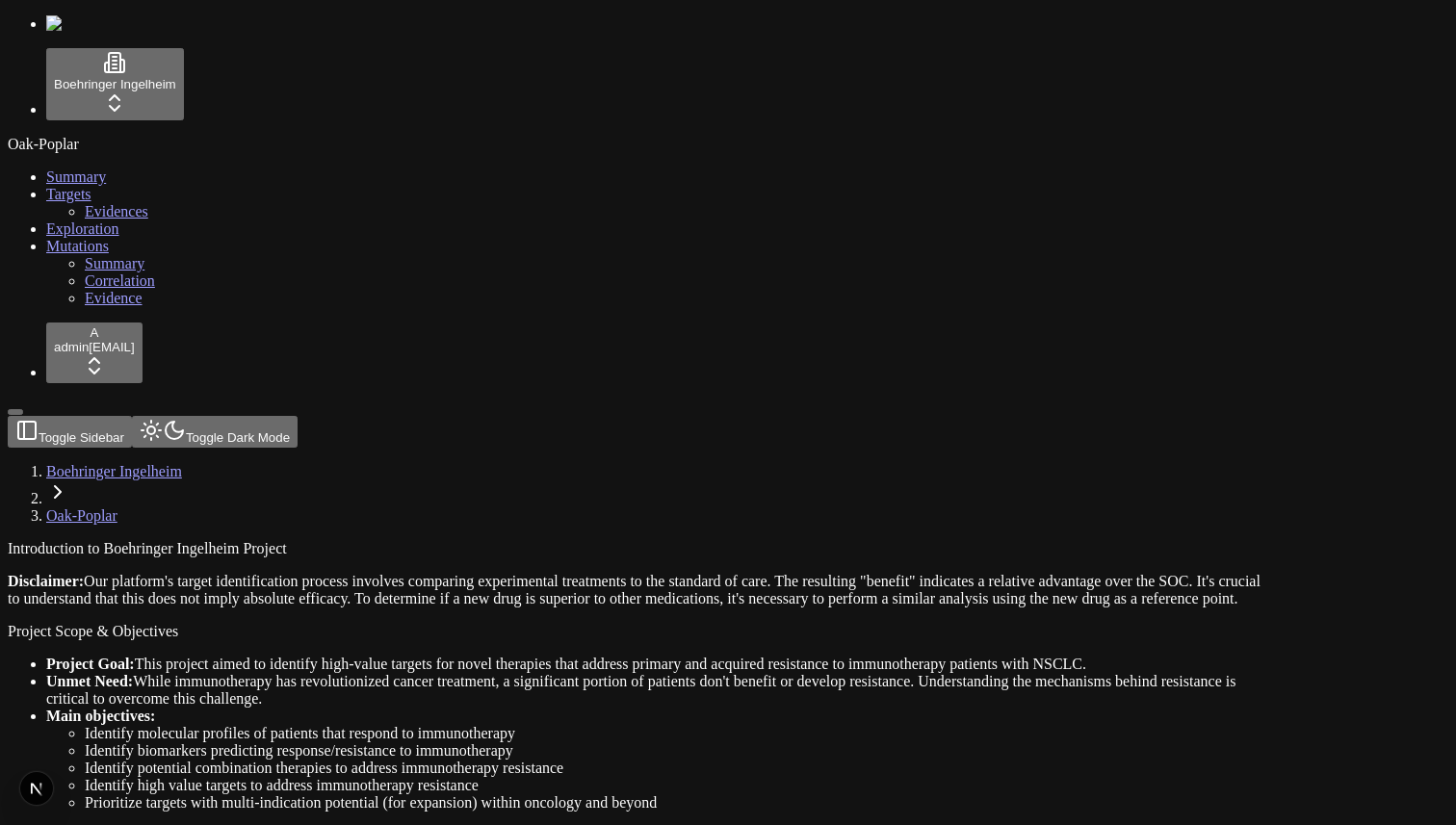 click on "Boehringer Ingelheim Oak-Poplar Summary Targets Evidences Exploration Mutations Summary Correlation Evidence A admin [EMAIL] Toggle Sidebar Toggle Dark Mode Boehringer Ingelheim Oak-Poplar Introduction to Boehringer Ingelheim Project Disclaimer:  Our platform's target identification process involves comparing experimental treatments to the standard of care. The resulting "benefit" indicates a relative advantage over the SOC. It's crucial to understand that this does not imply absolute efficacy. To determine if a new drug is superior to other medications, it's necessary to perform a similar analysis using the new drug as a reference point. Project Scope & Objectives Project Goal:  This project aimed to identify high-value targets for novel therapies that address primary and acquired resistance to immunotherapy patients with NSCLC. Unmet Need: Main objectives: Identify molecular profiles of patients that respond to immunotherapy Identify biomarkers predicting response/resistance to immunotherapy SU2C" at bounding box center (728, 1170) 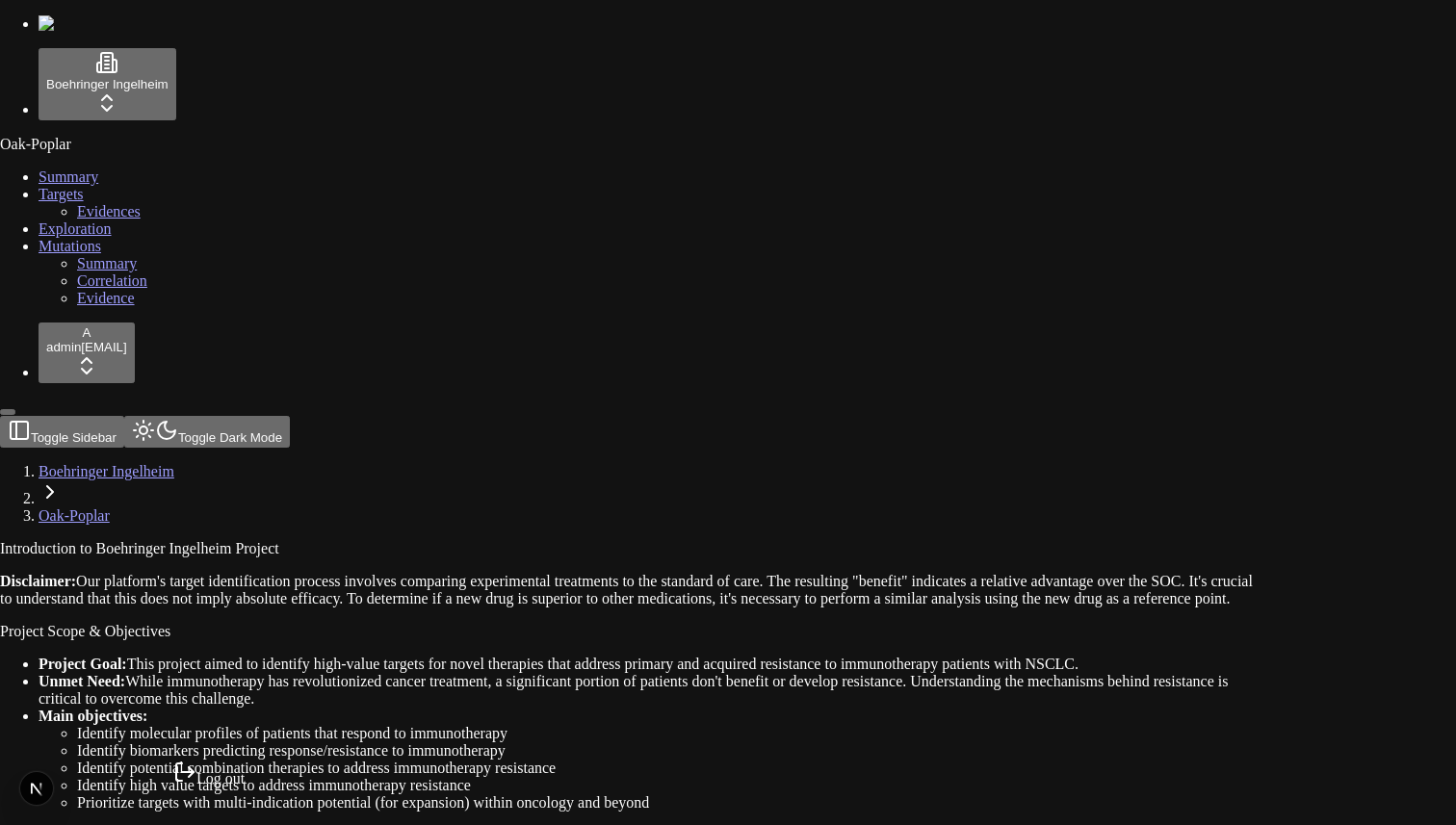 click on "Log out" at bounding box center [209, 774] 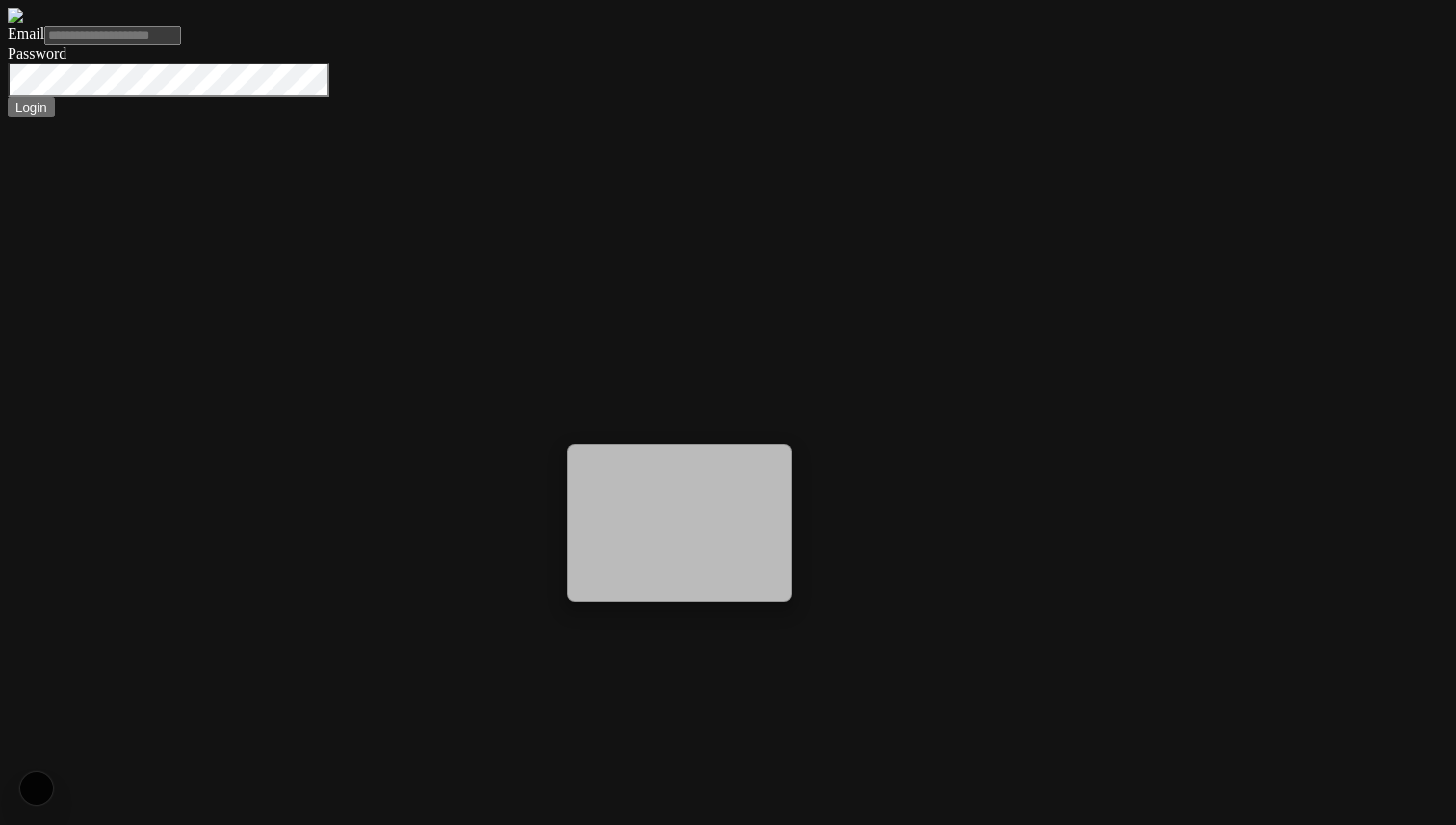 scroll, scrollTop: 0, scrollLeft: 0, axis: both 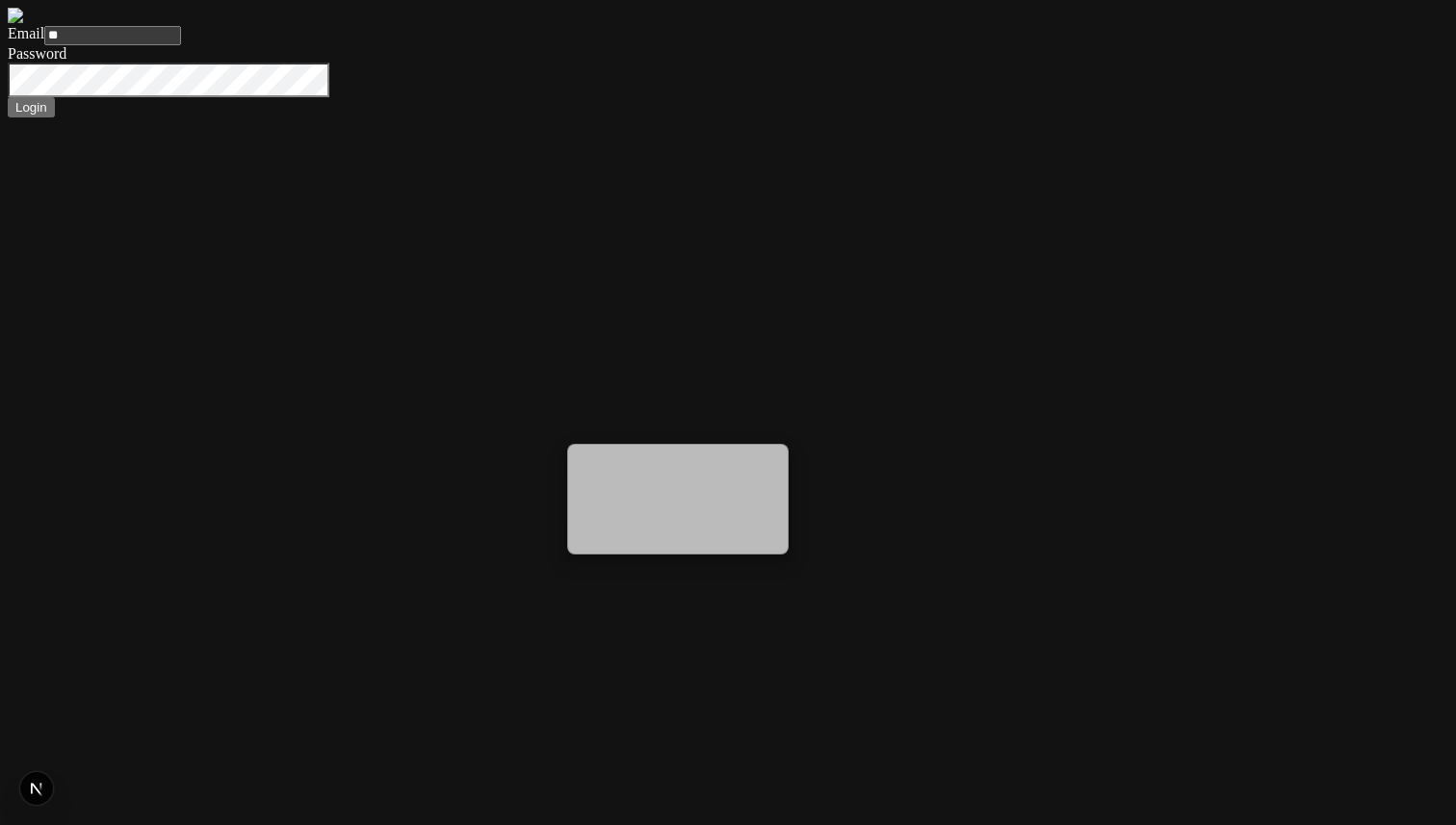 type on "**********" 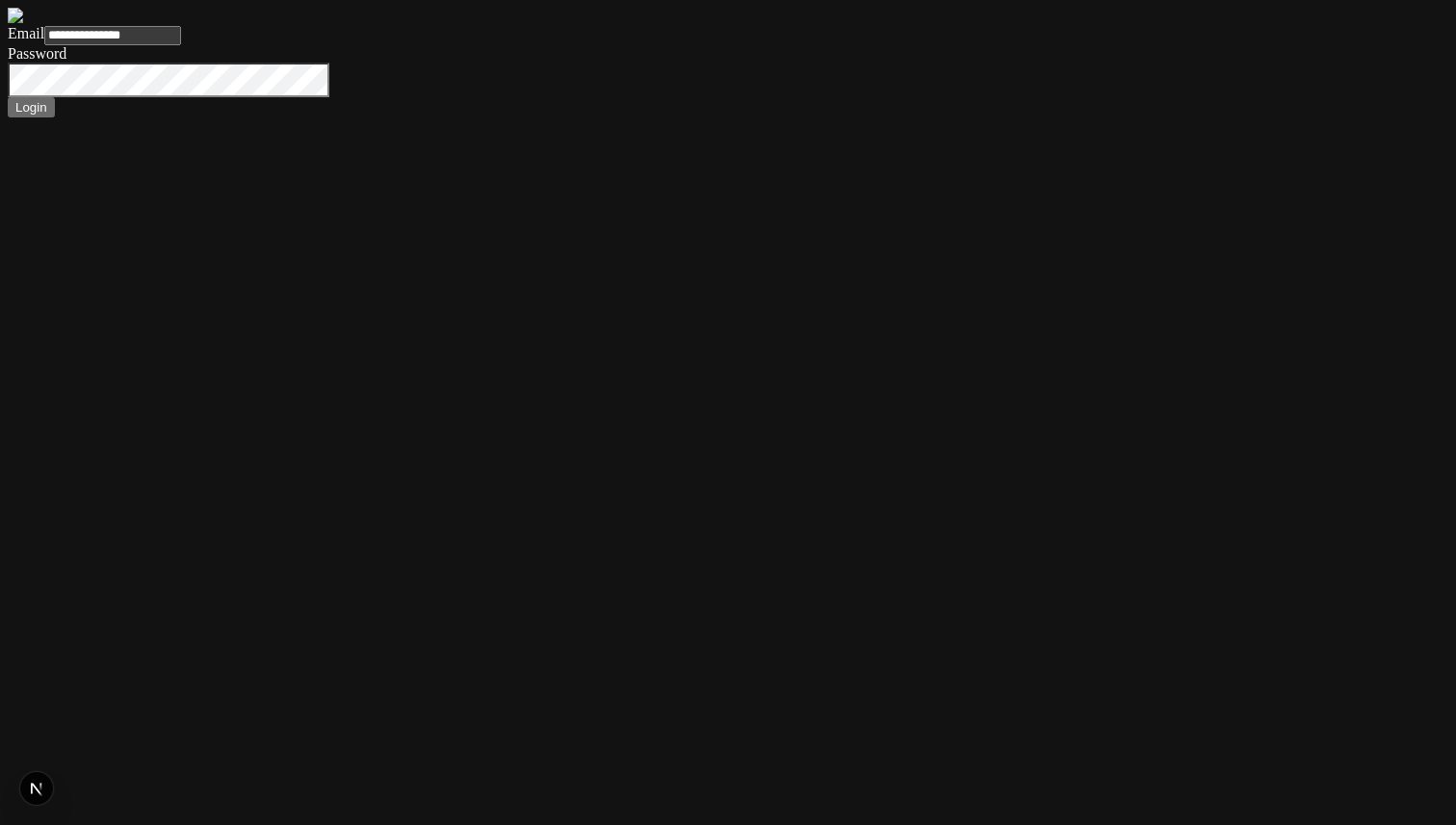 type 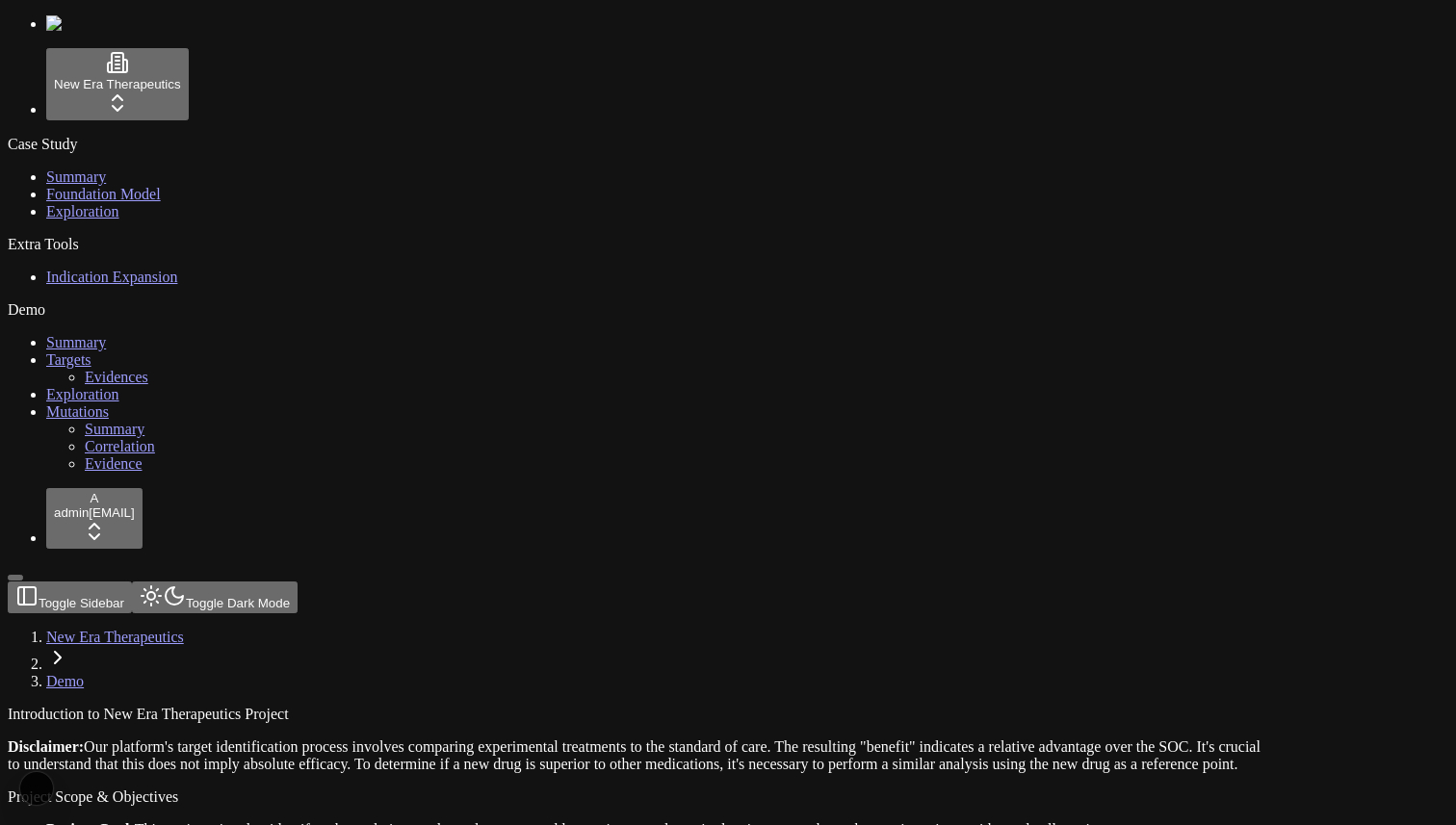 scroll, scrollTop: 0, scrollLeft: 0, axis: both 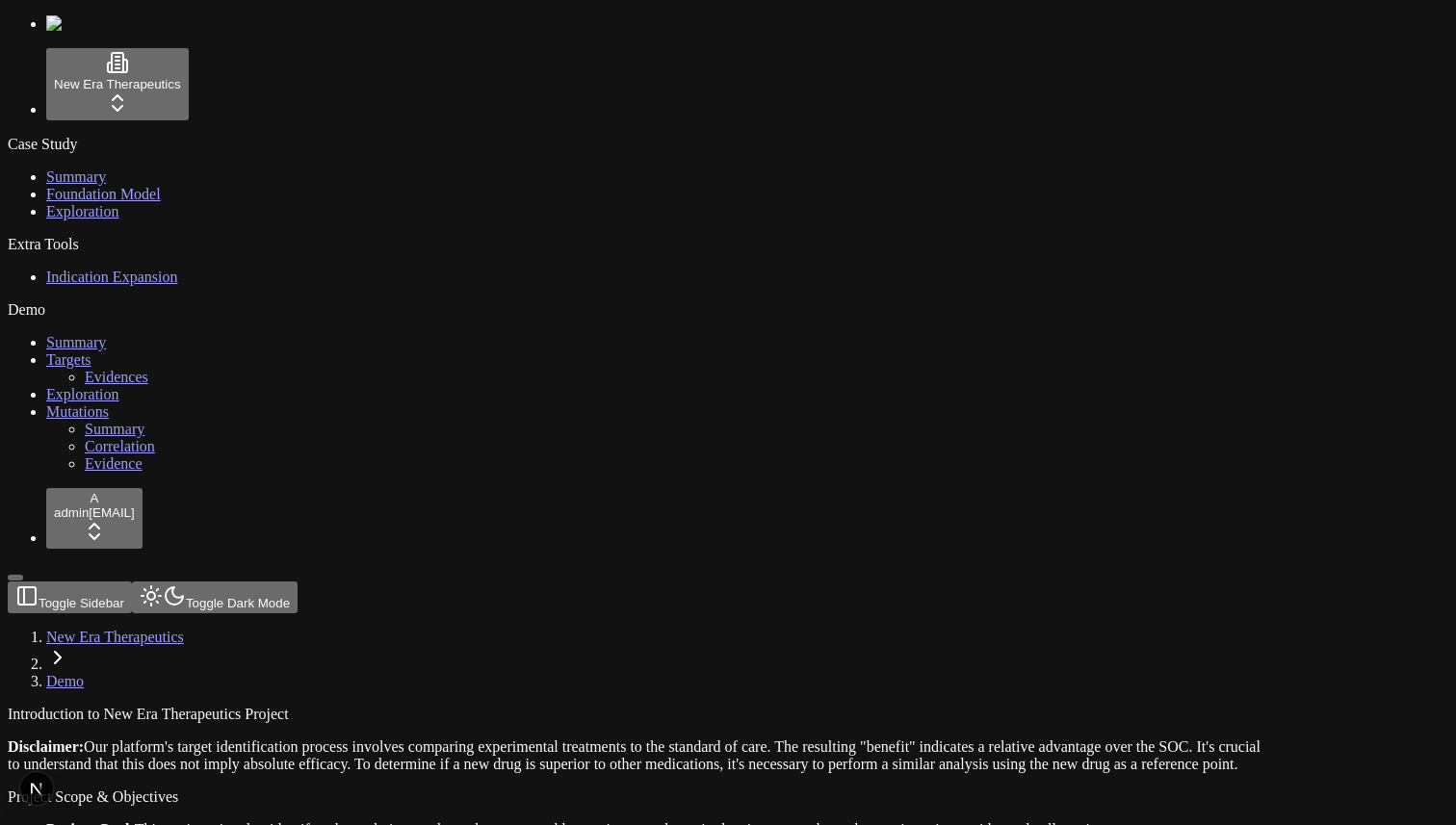 click on "Unmet Need:  While chemotherapy has revolutionized cancer treatment, a significant portion of patients don't benefit or develop resistance. Understanding the mechanisms behind resistance is critical to overcome this challenge." at bounding box center [655, 856] 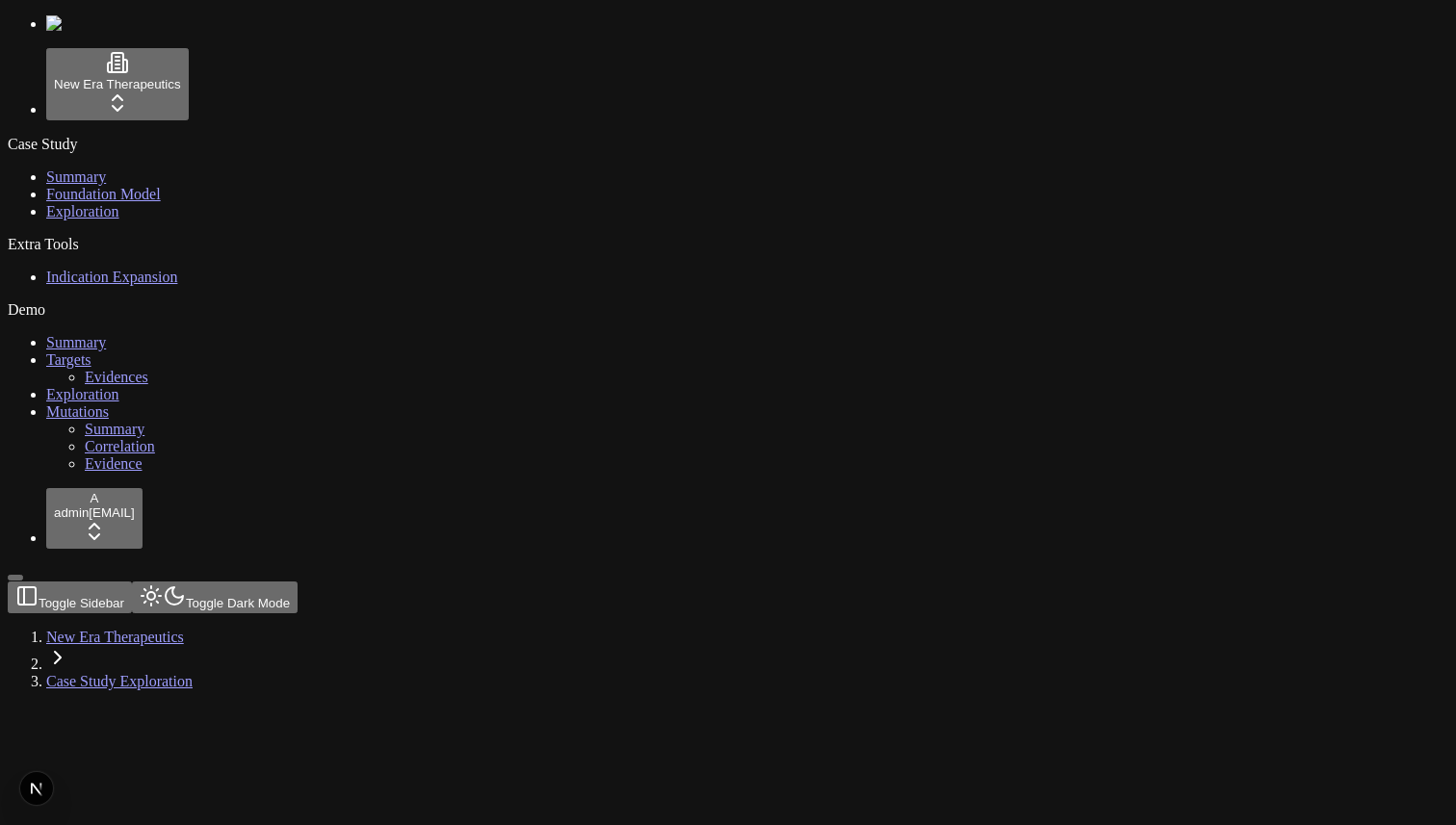 click on "Foundation Model" at bounding box center (103, 193) 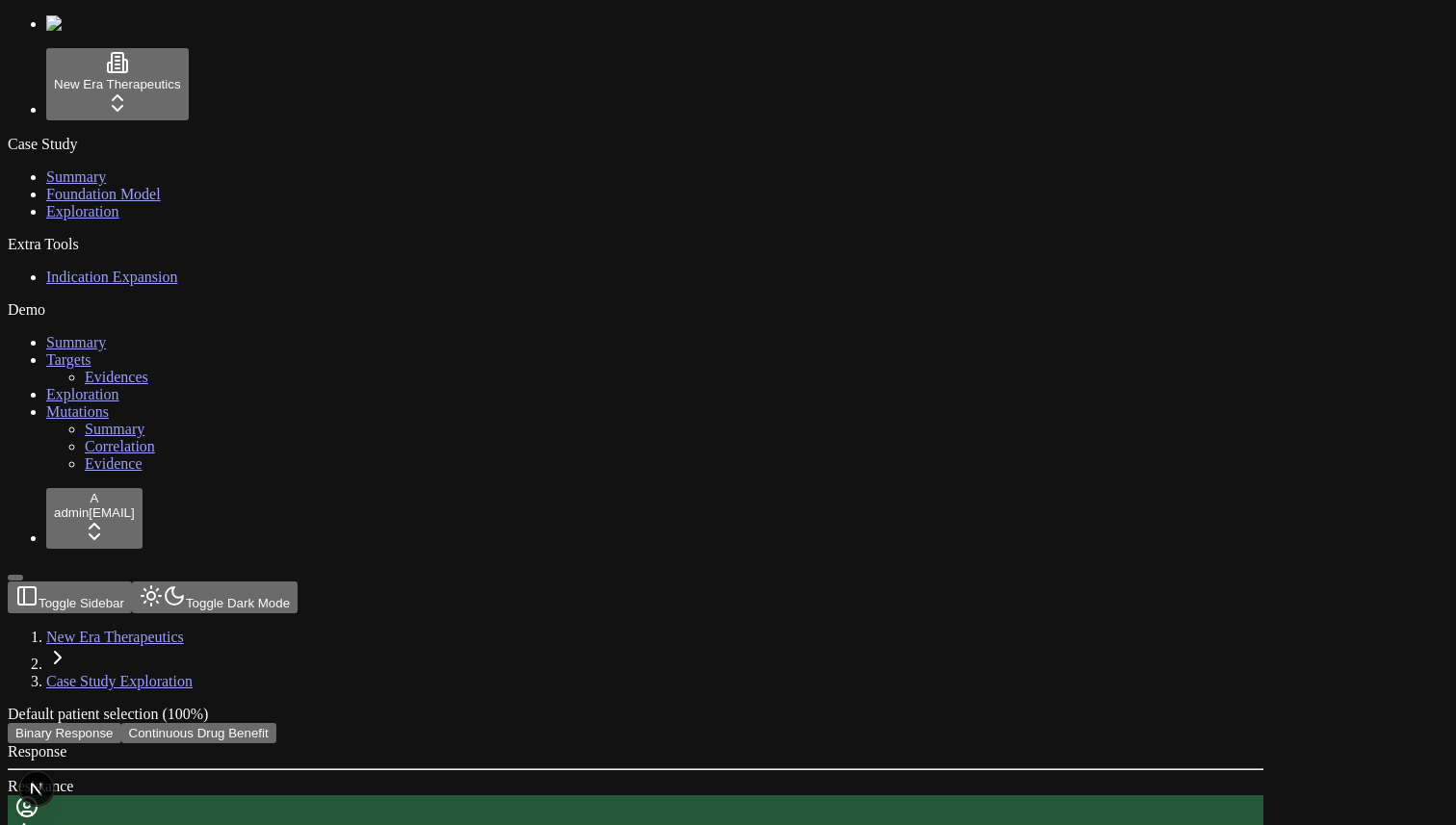 click on "Survival Curve" at bounding box center (636, 1579) 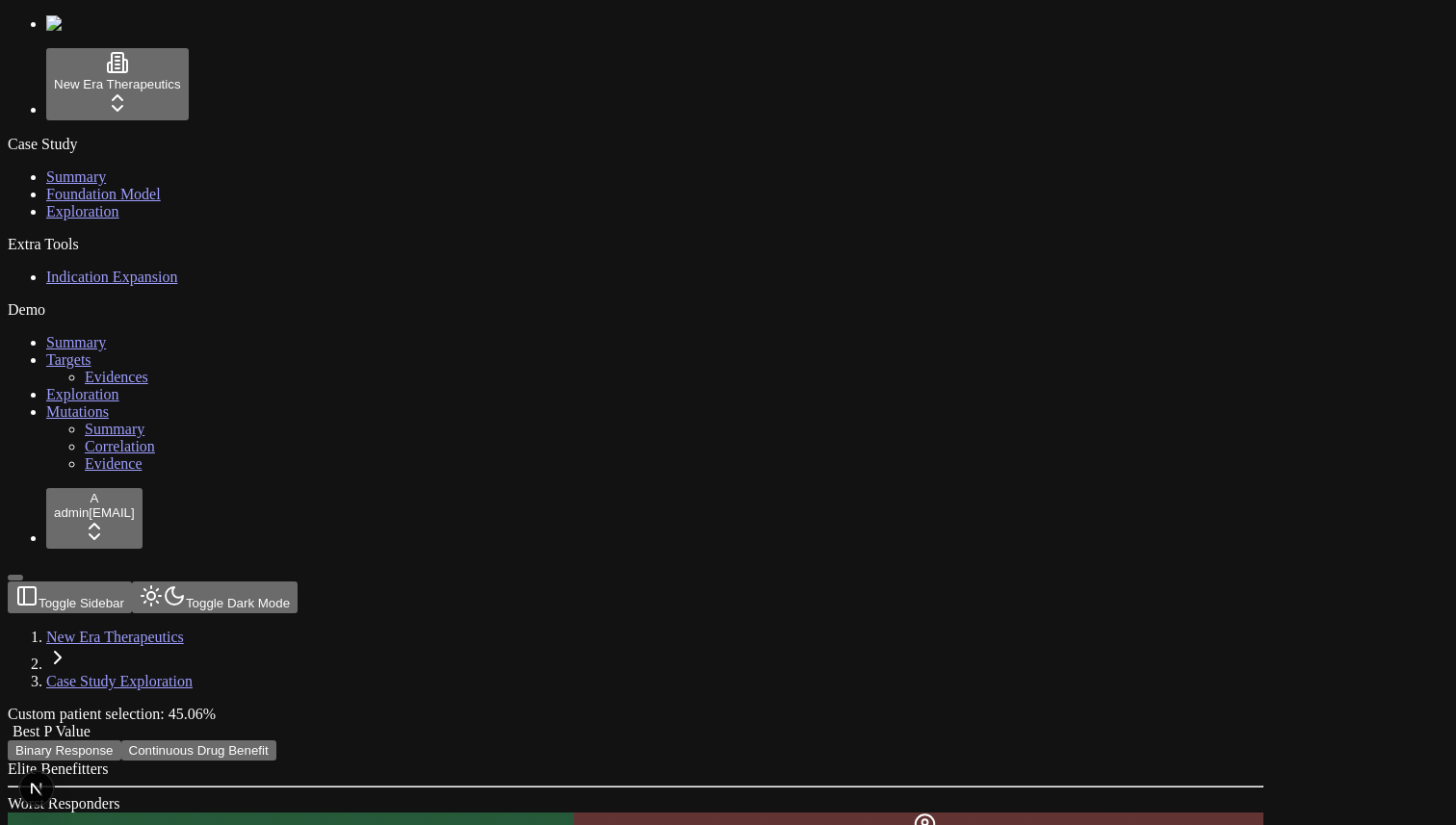 click at bounding box center [91, 731] 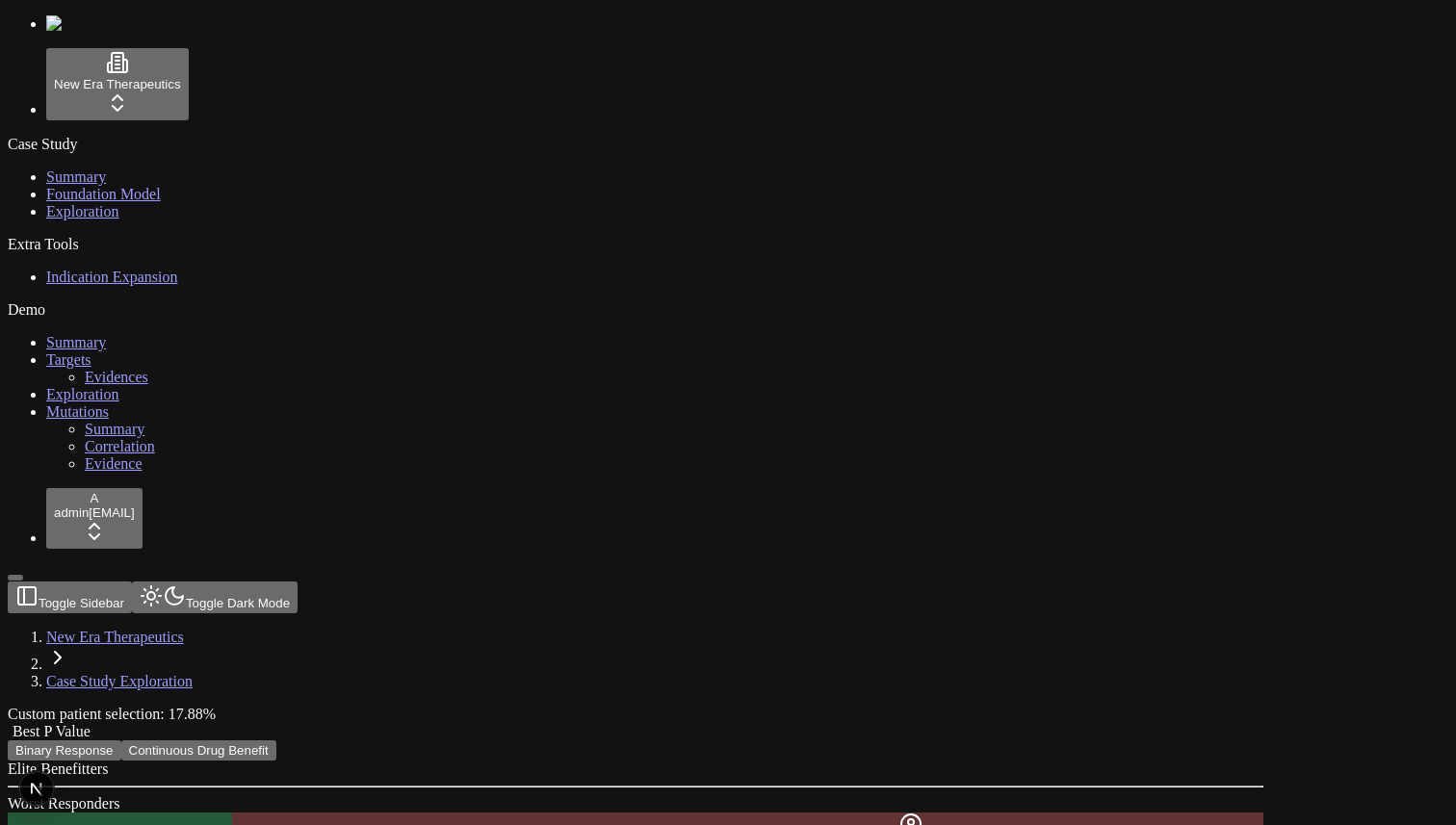 click at bounding box center [91, 731] 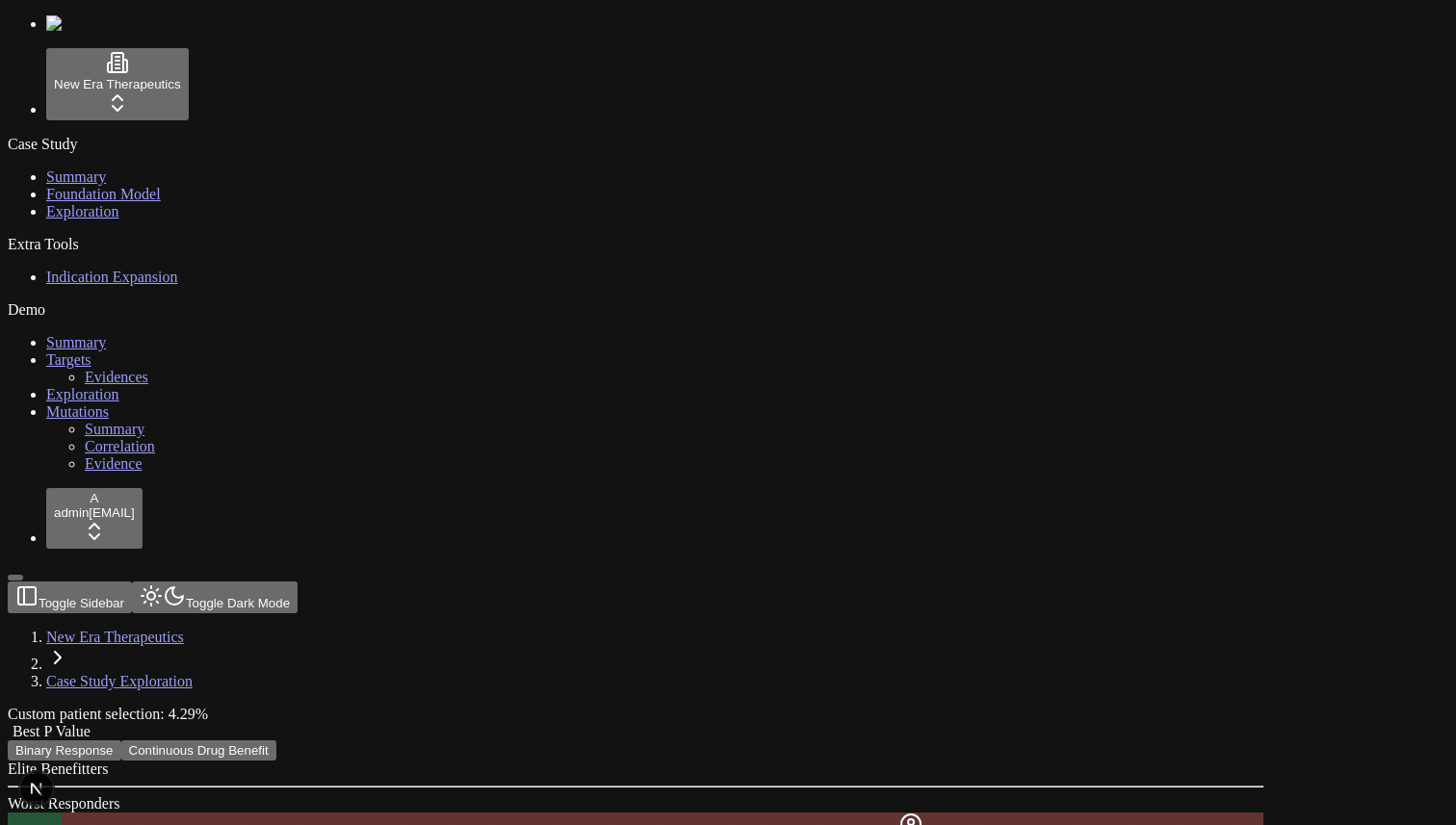 click on "Continuous Drug Benefit" at bounding box center [198, 750] 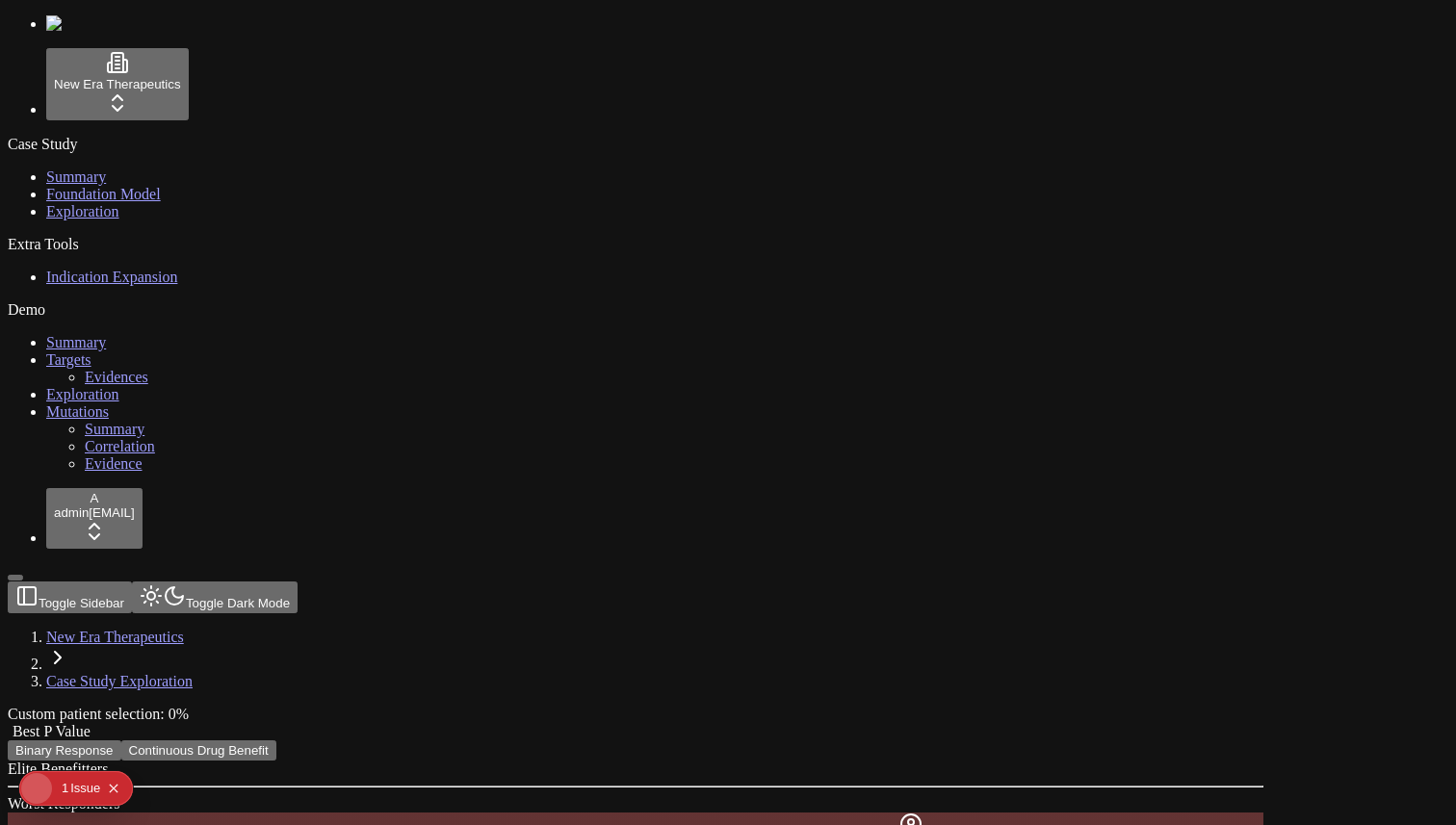 click on "Continuous Drug Benefit" at bounding box center [198, 750] 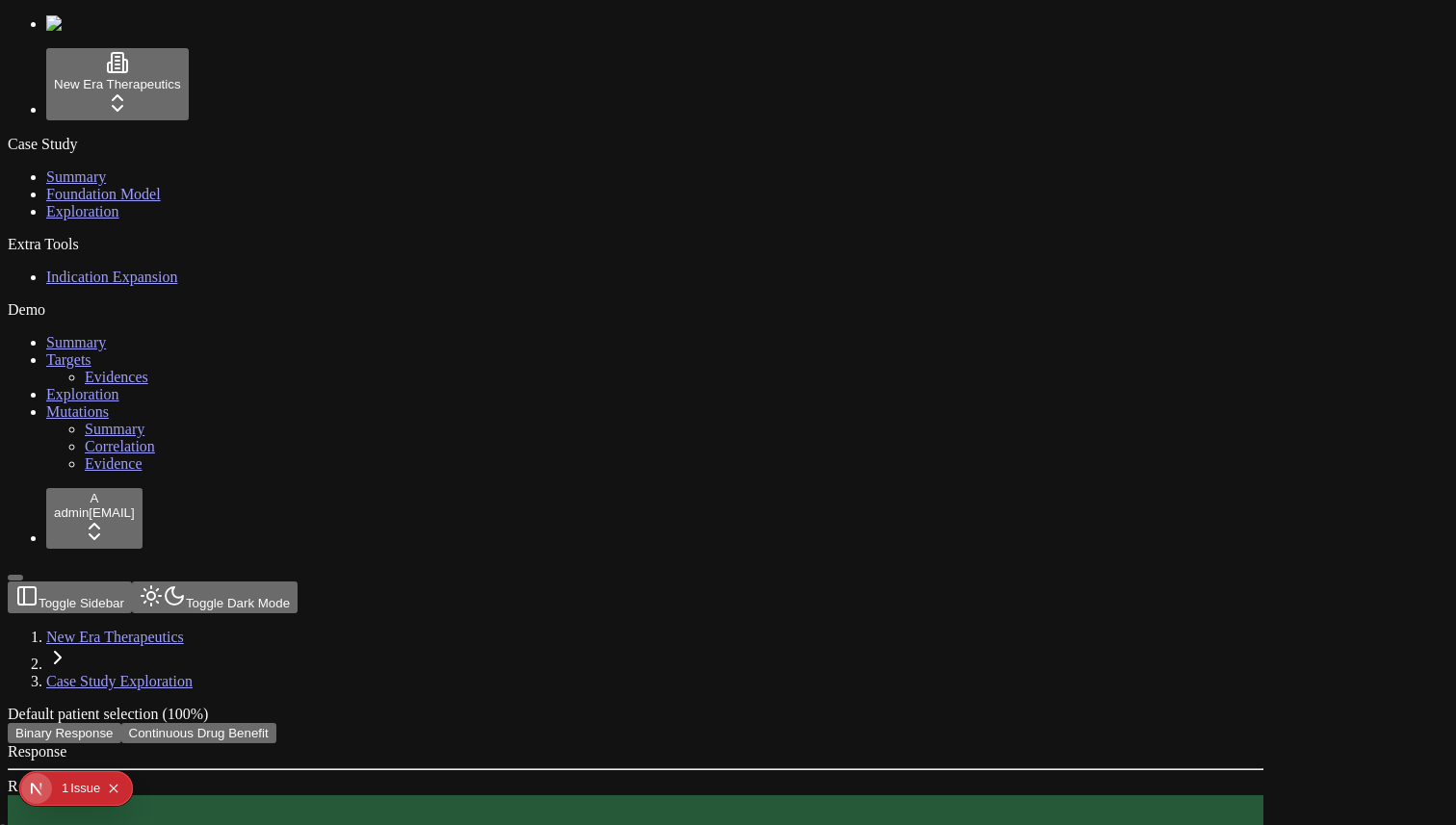 click on "Continuous Drug Benefit" at bounding box center [198, 733] 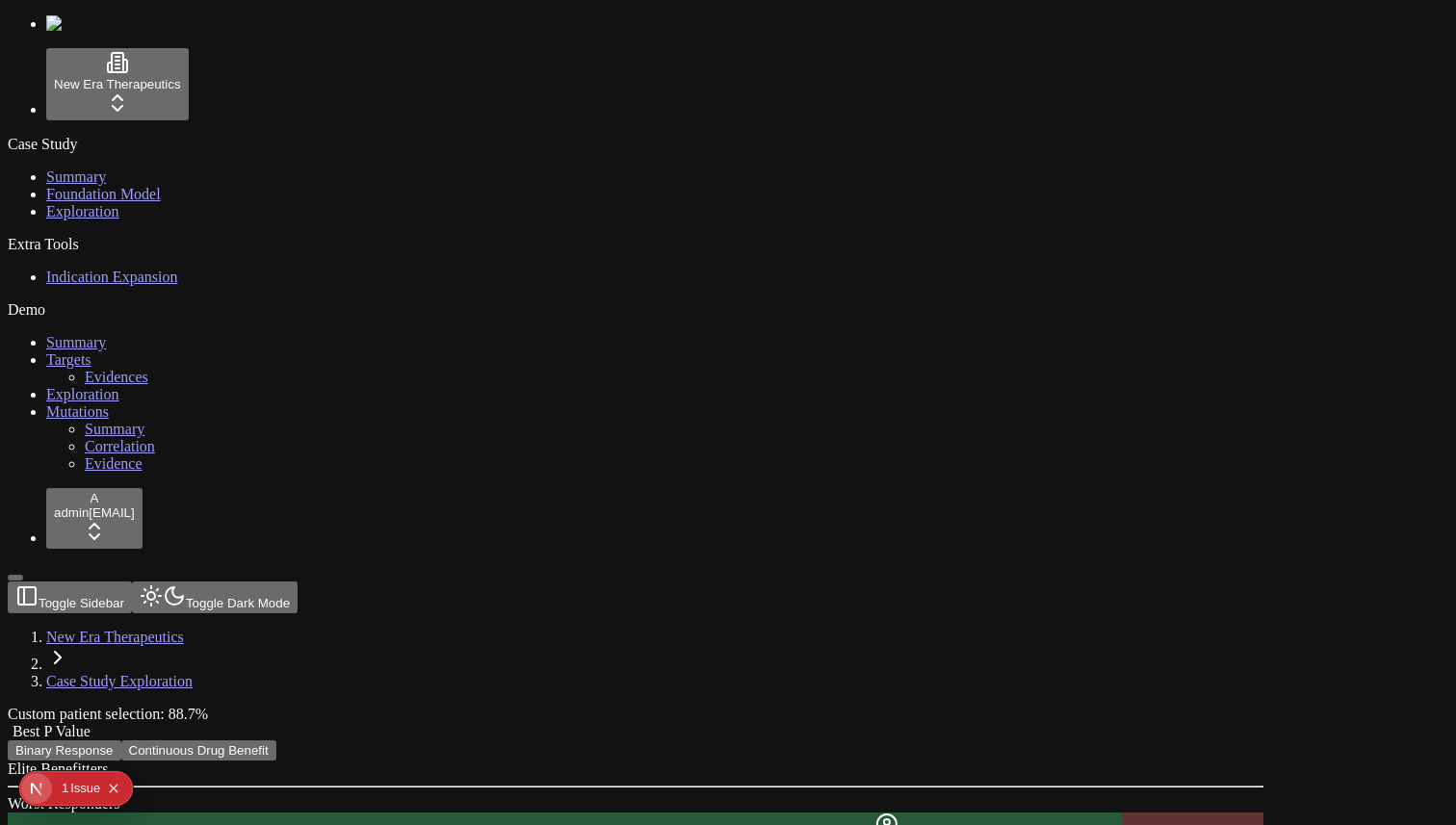 type 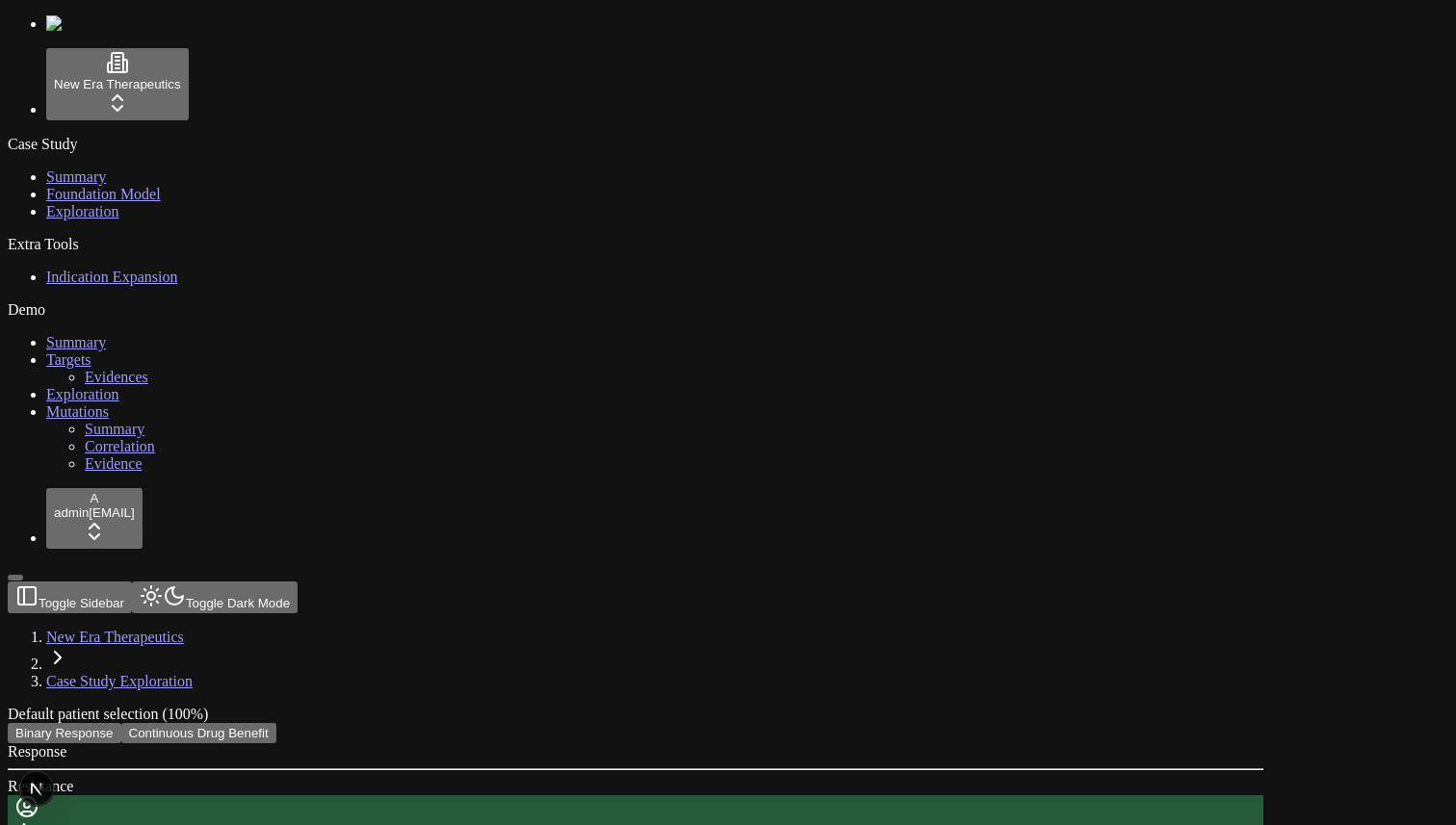 click on "Continuous Drug Benefit" at bounding box center (198, 733) 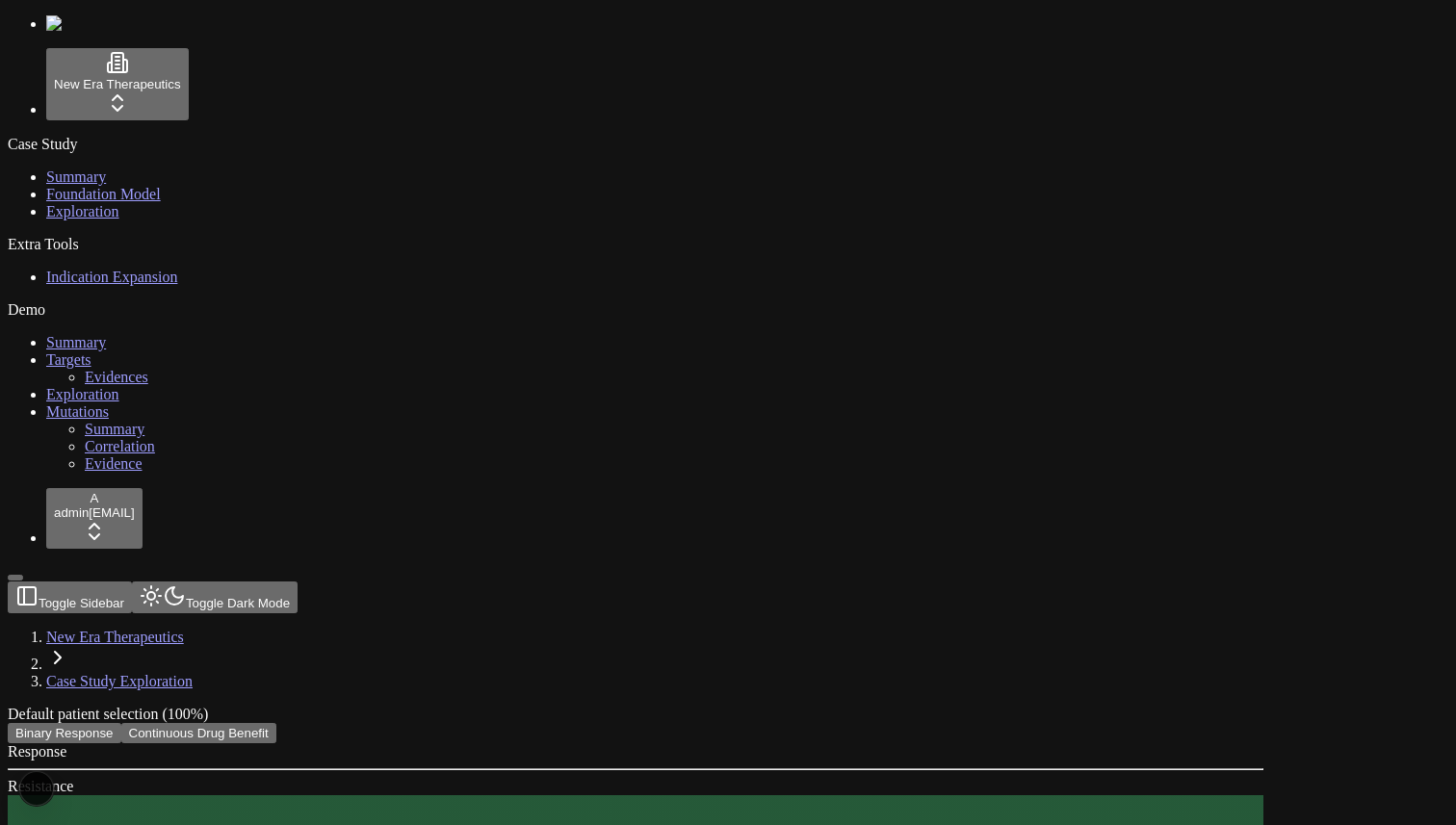 scroll, scrollTop: 0, scrollLeft: 0, axis: both 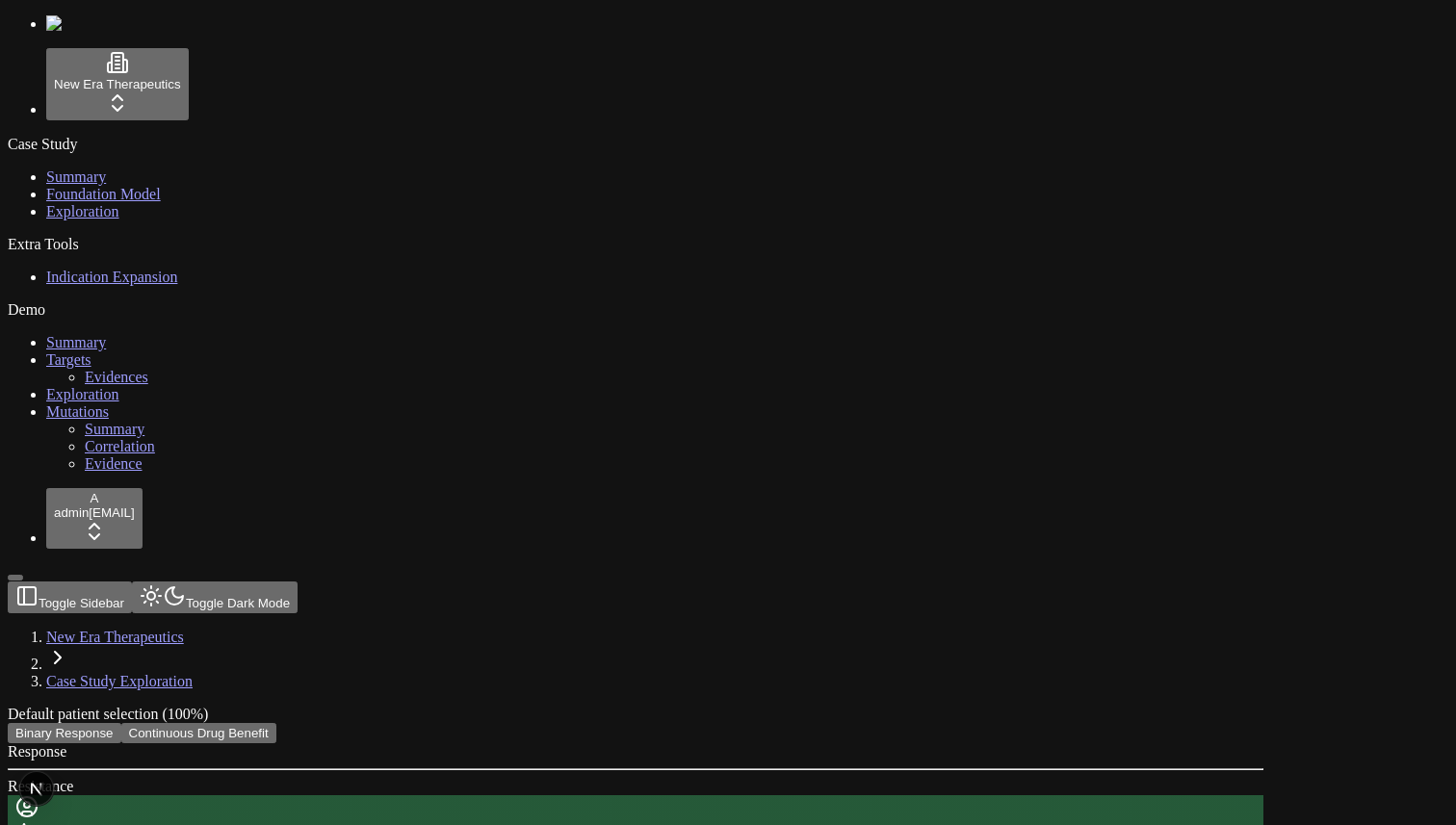 click on "Continuous Drug Benefit" at bounding box center (198, 733) 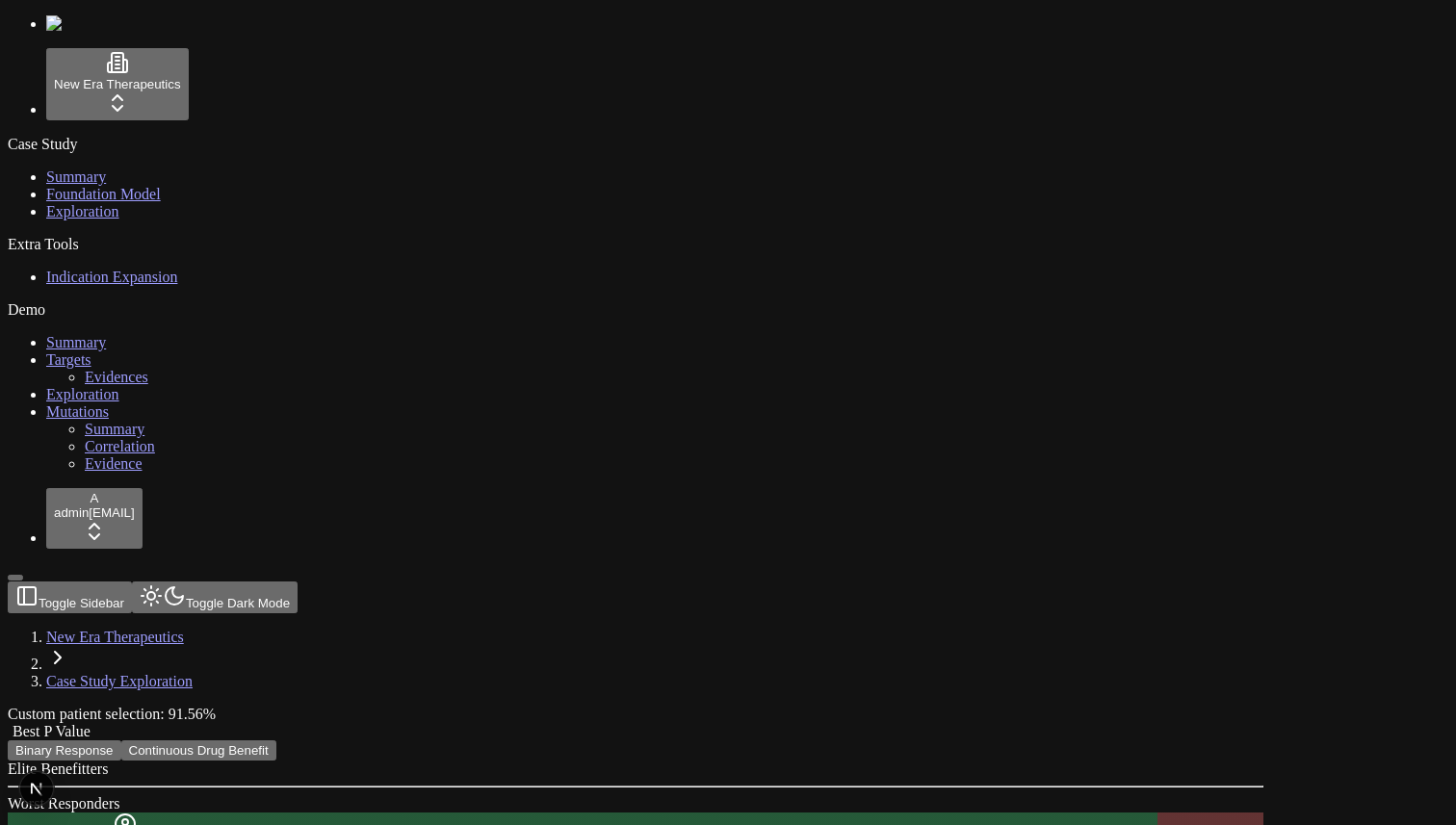 type 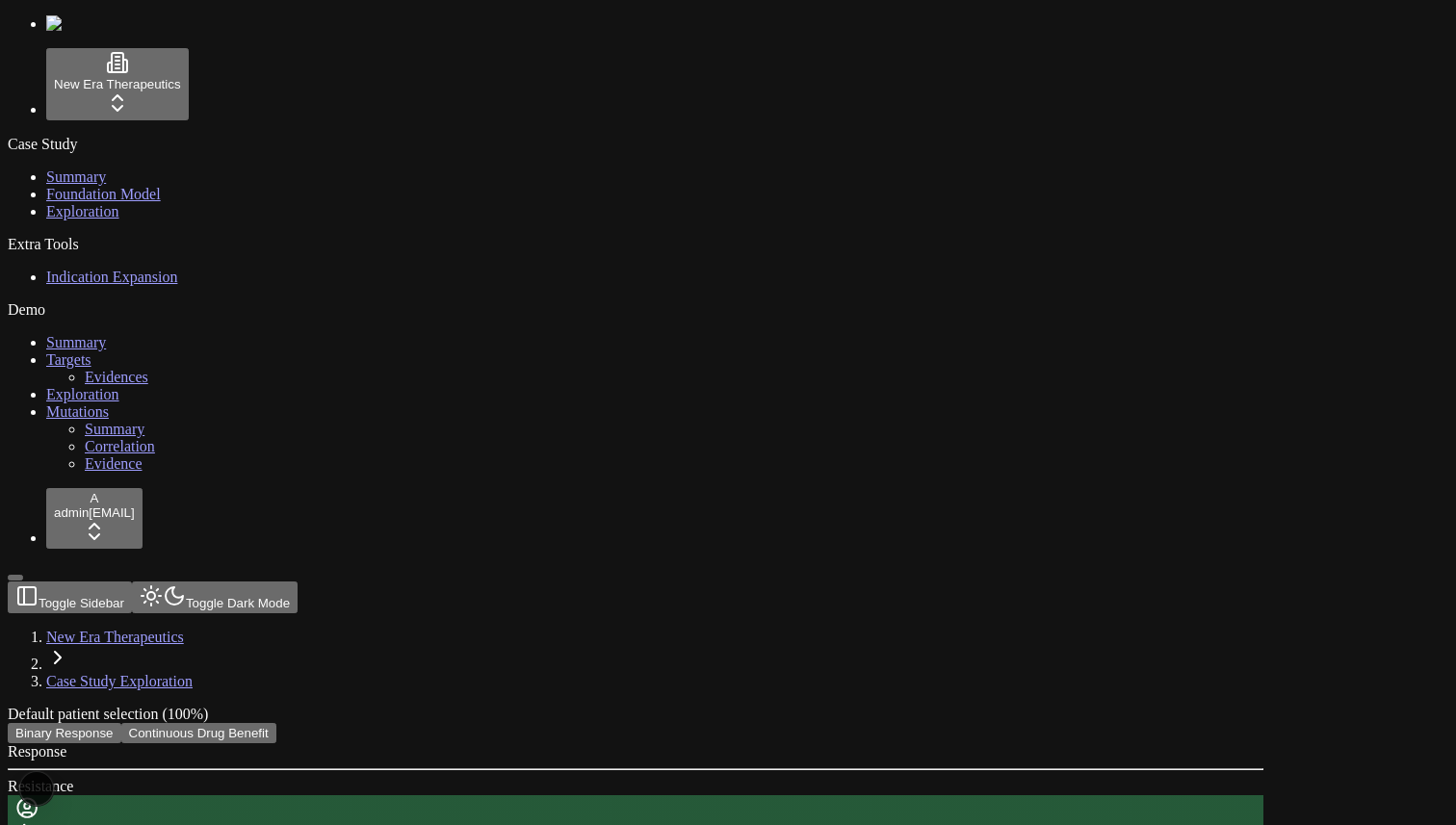 scroll, scrollTop: 0, scrollLeft: 0, axis: both 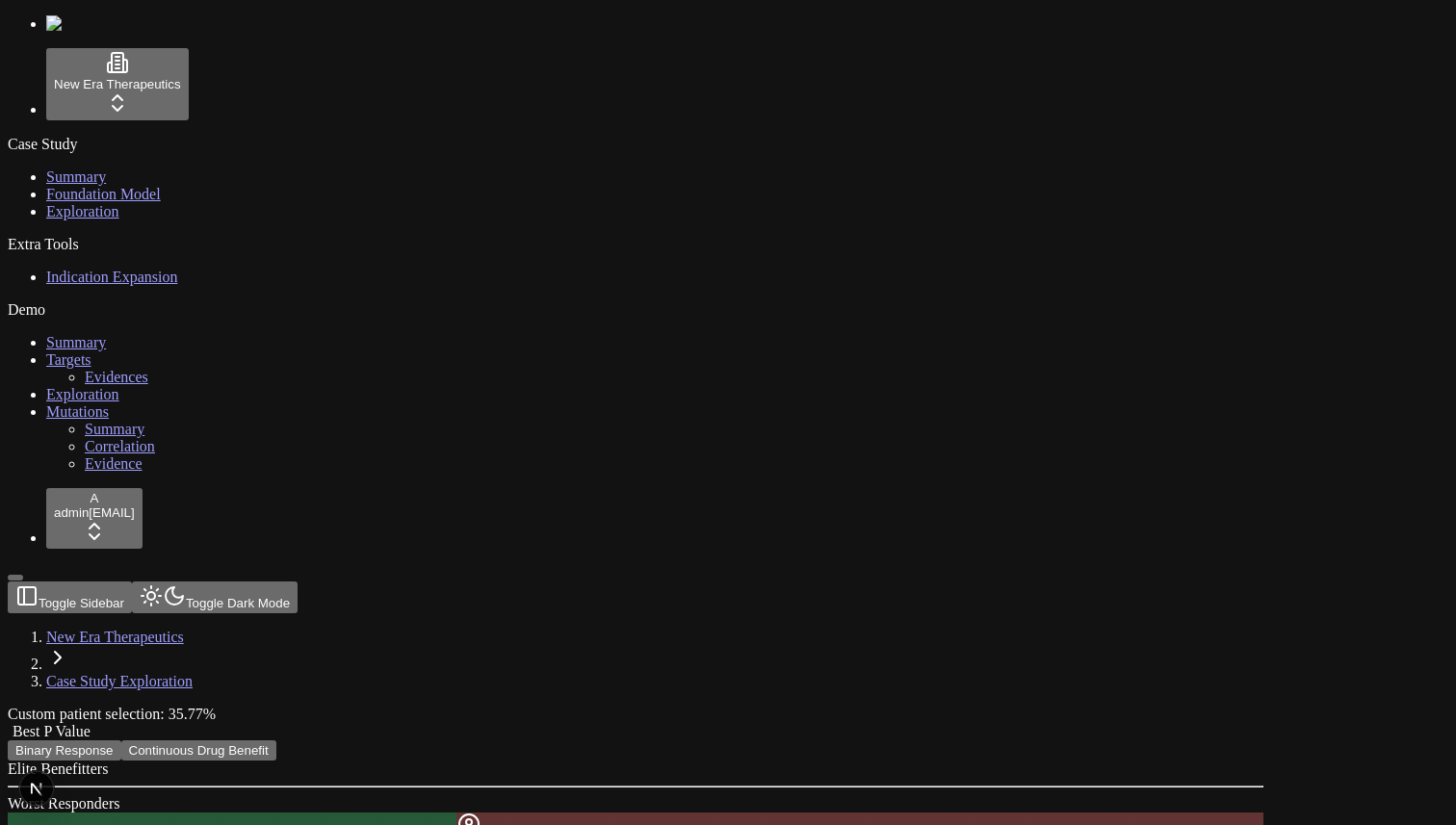 type 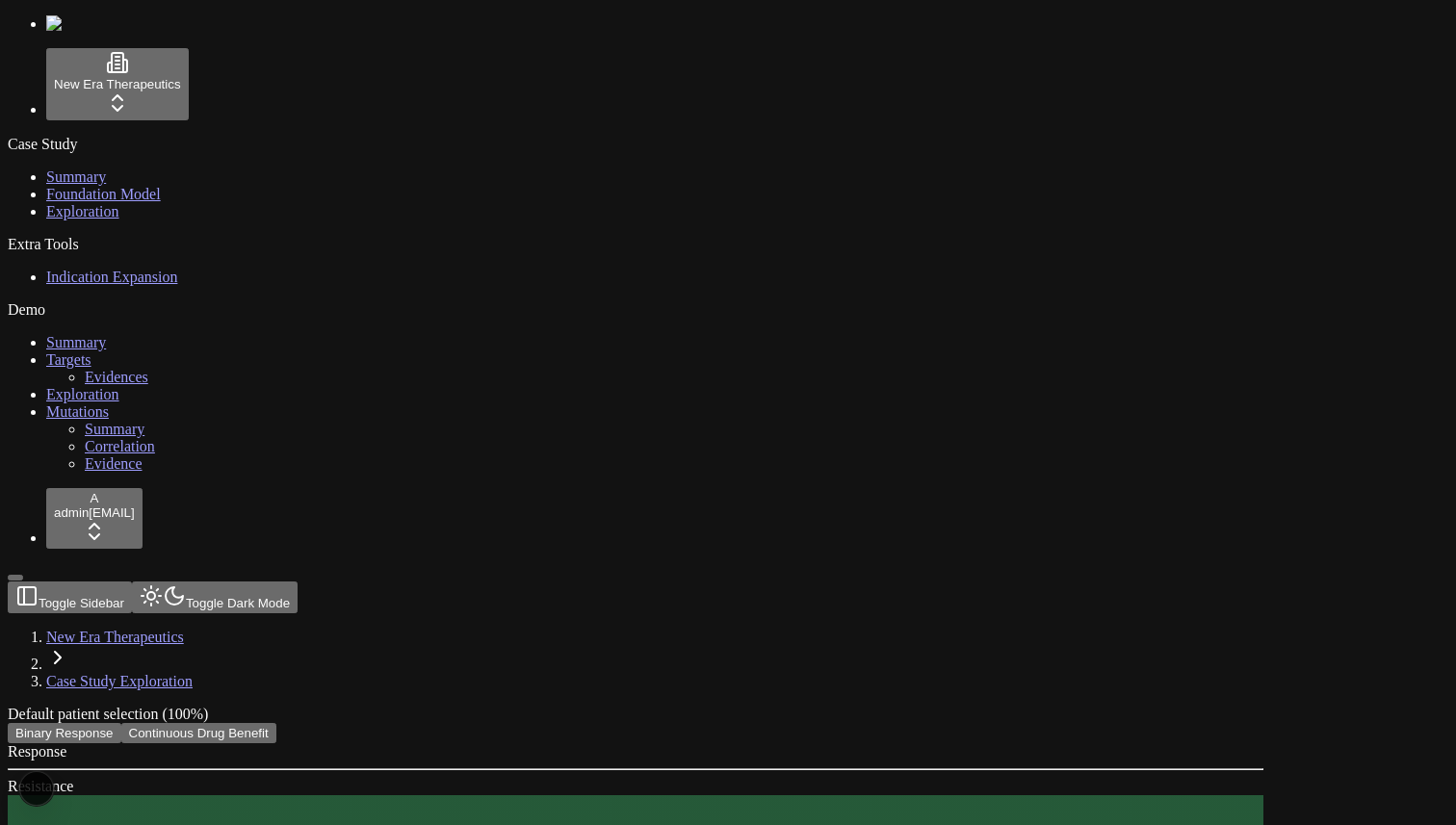 scroll, scrollTop: 0, scrollLeft: 0, axis: both 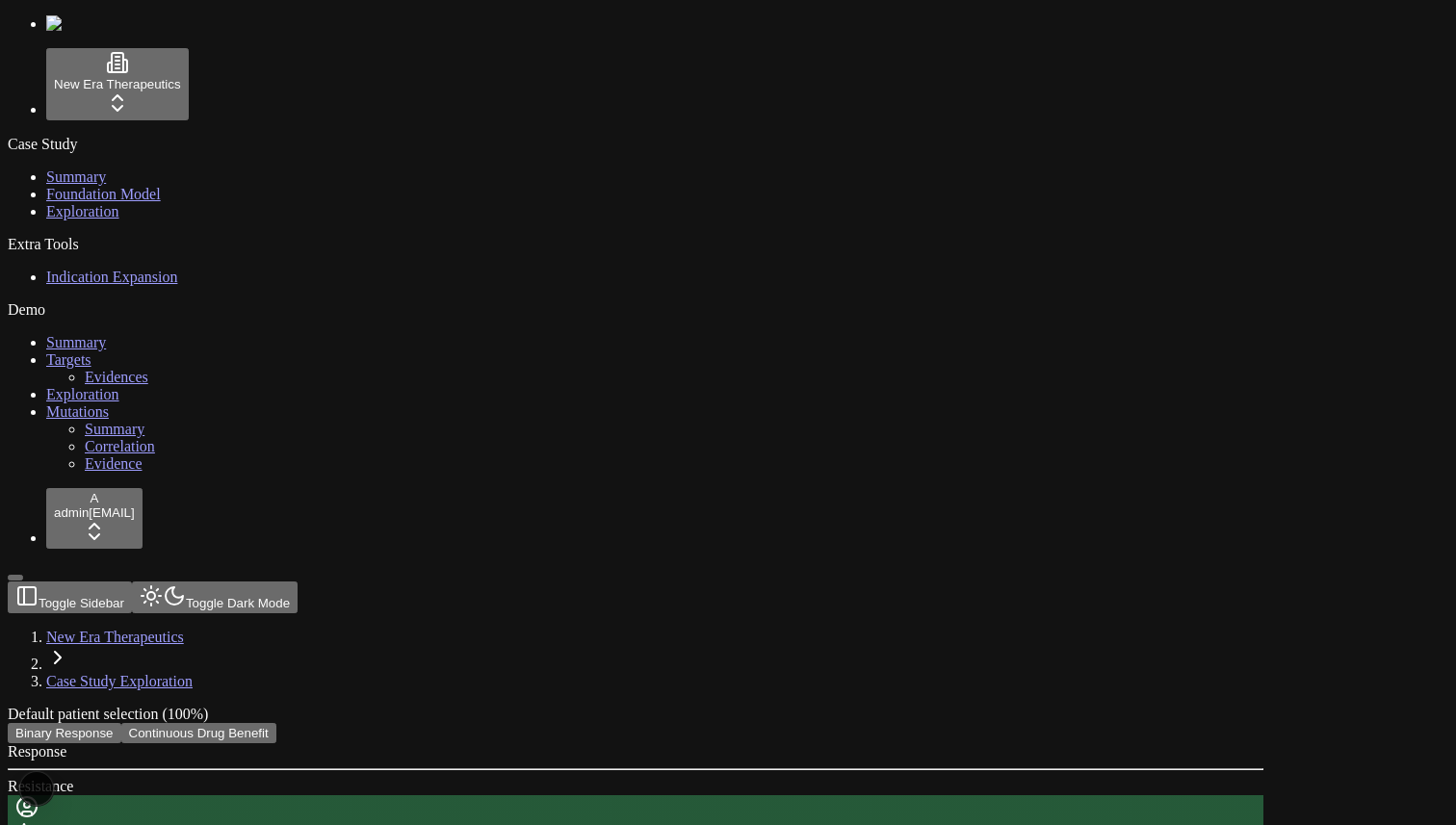 click on "Continuous Drug Benefit" at bounding box center (198, 733) 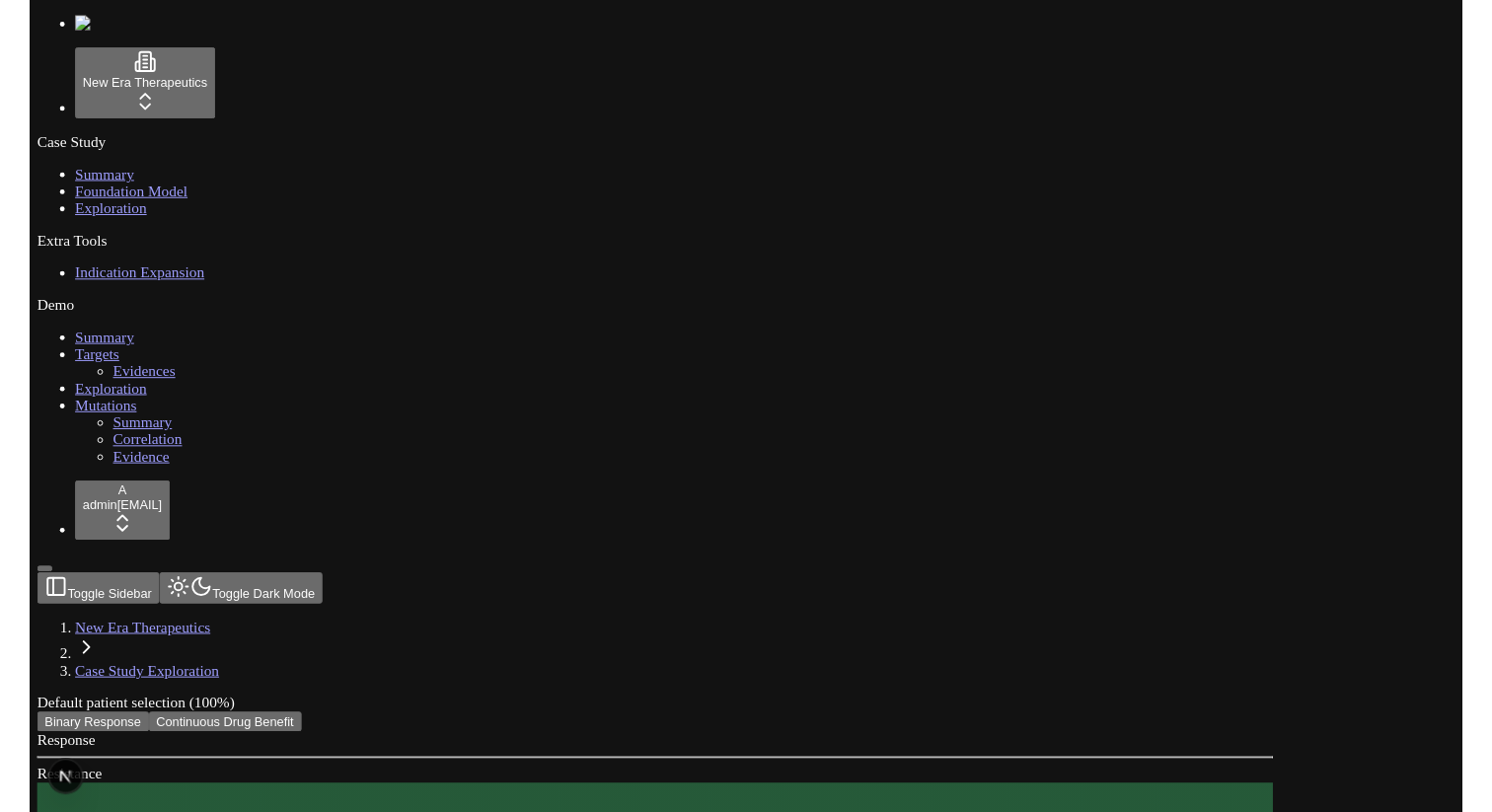 scroll, scrollTop: 0, scrollLeft: 0, axis: both 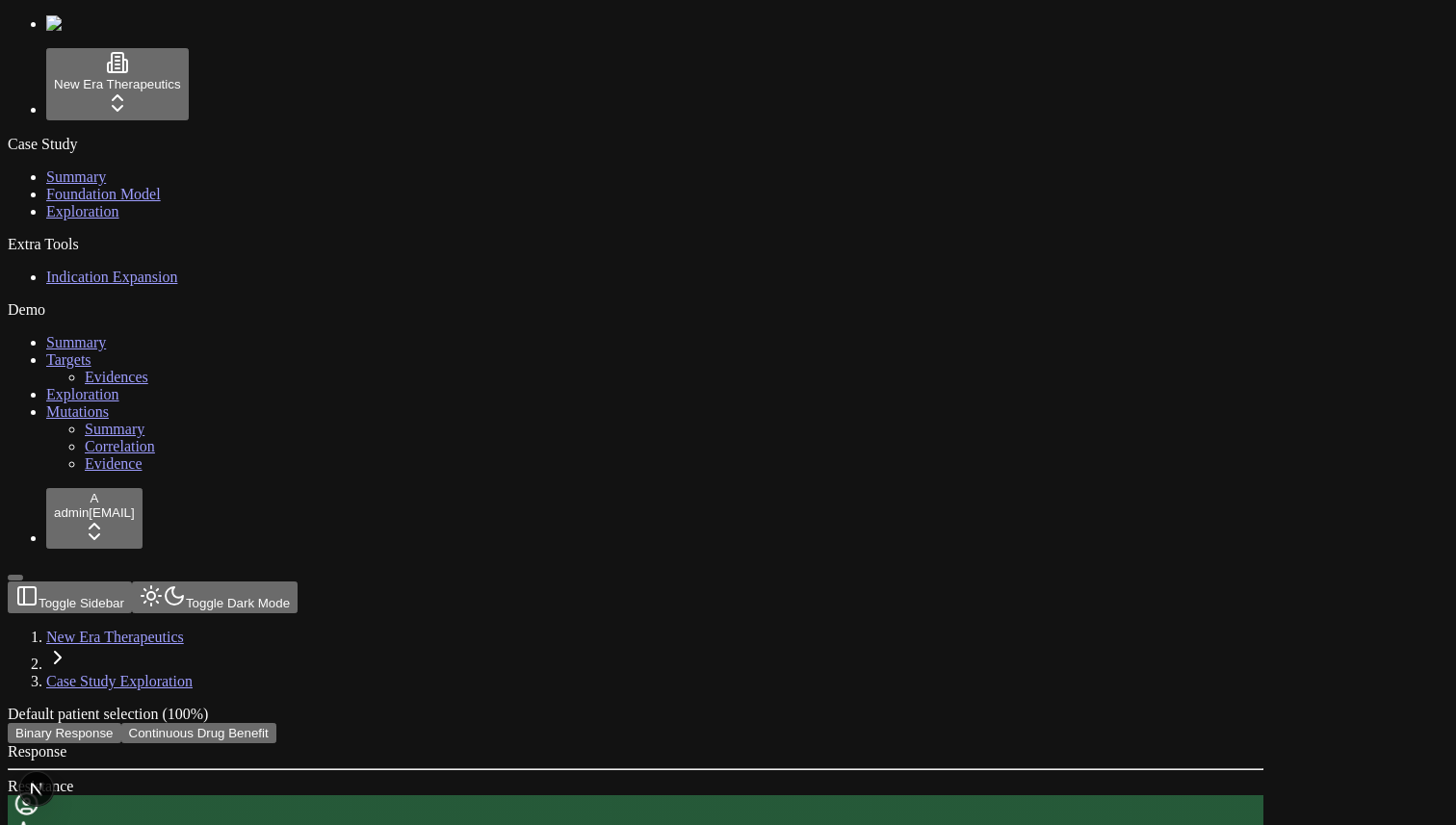 click on "Continuous Drug Benefit" at bounding box center [198, 733] 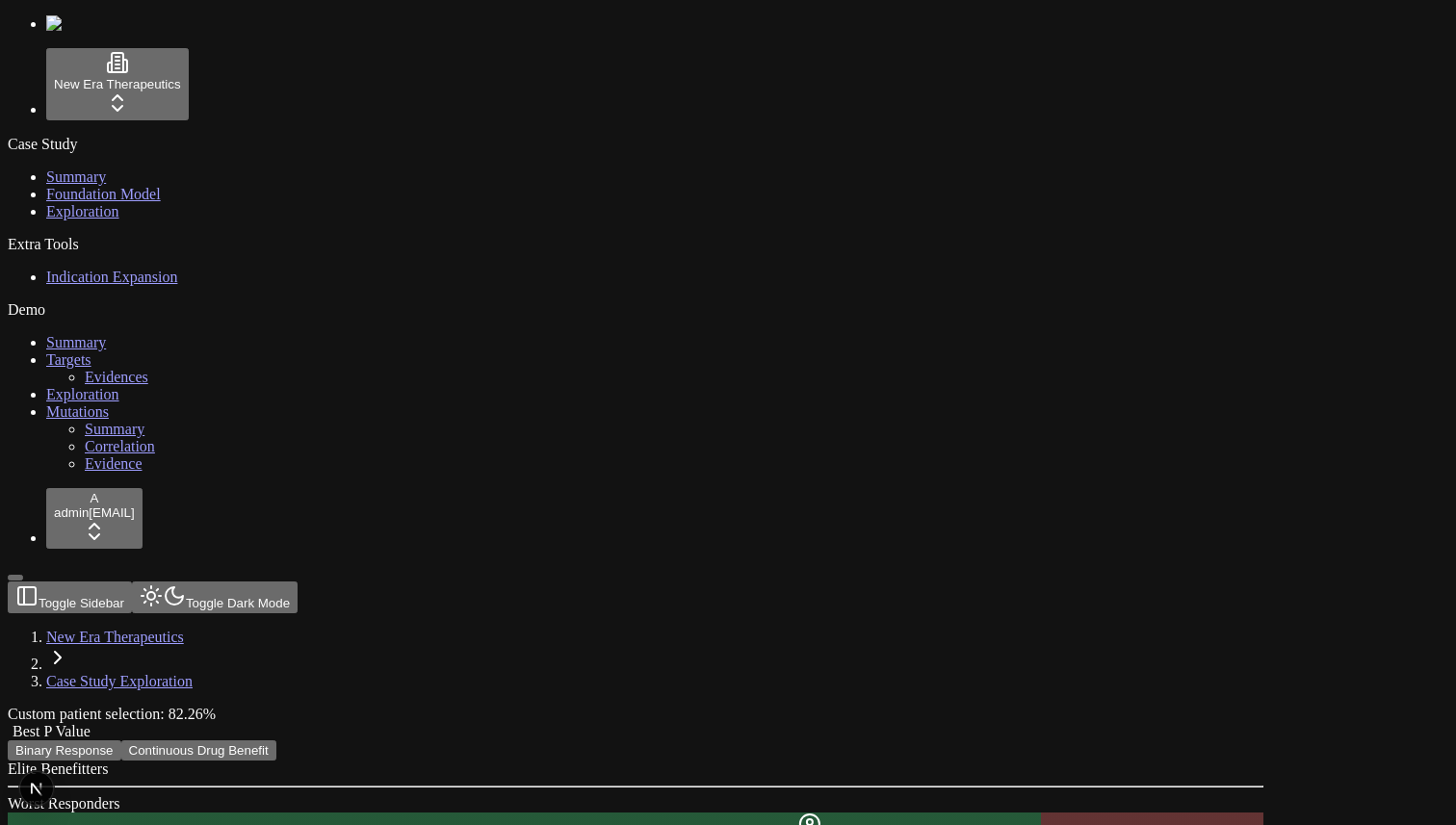 type 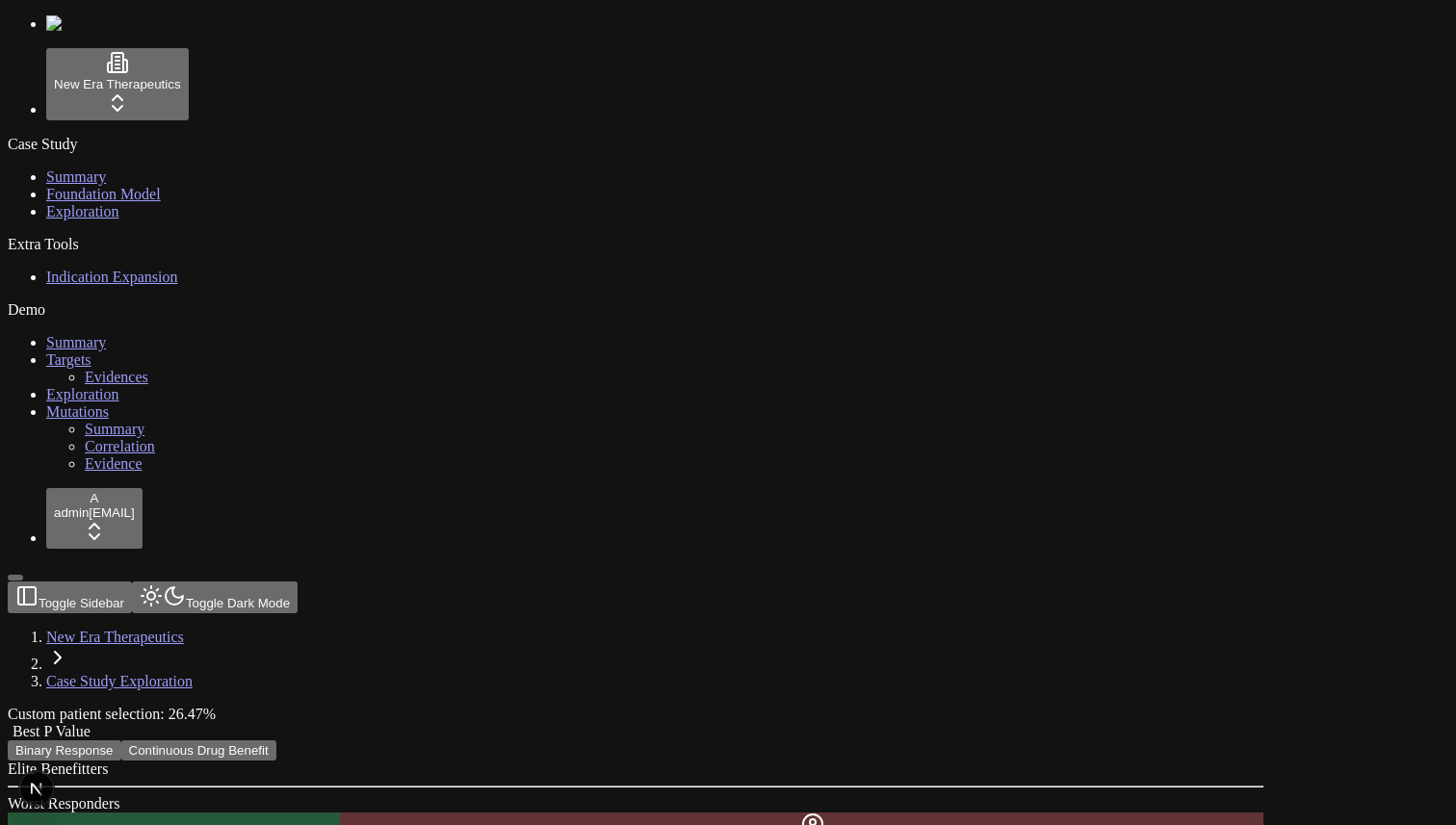 click at bounding box center (91, 731) 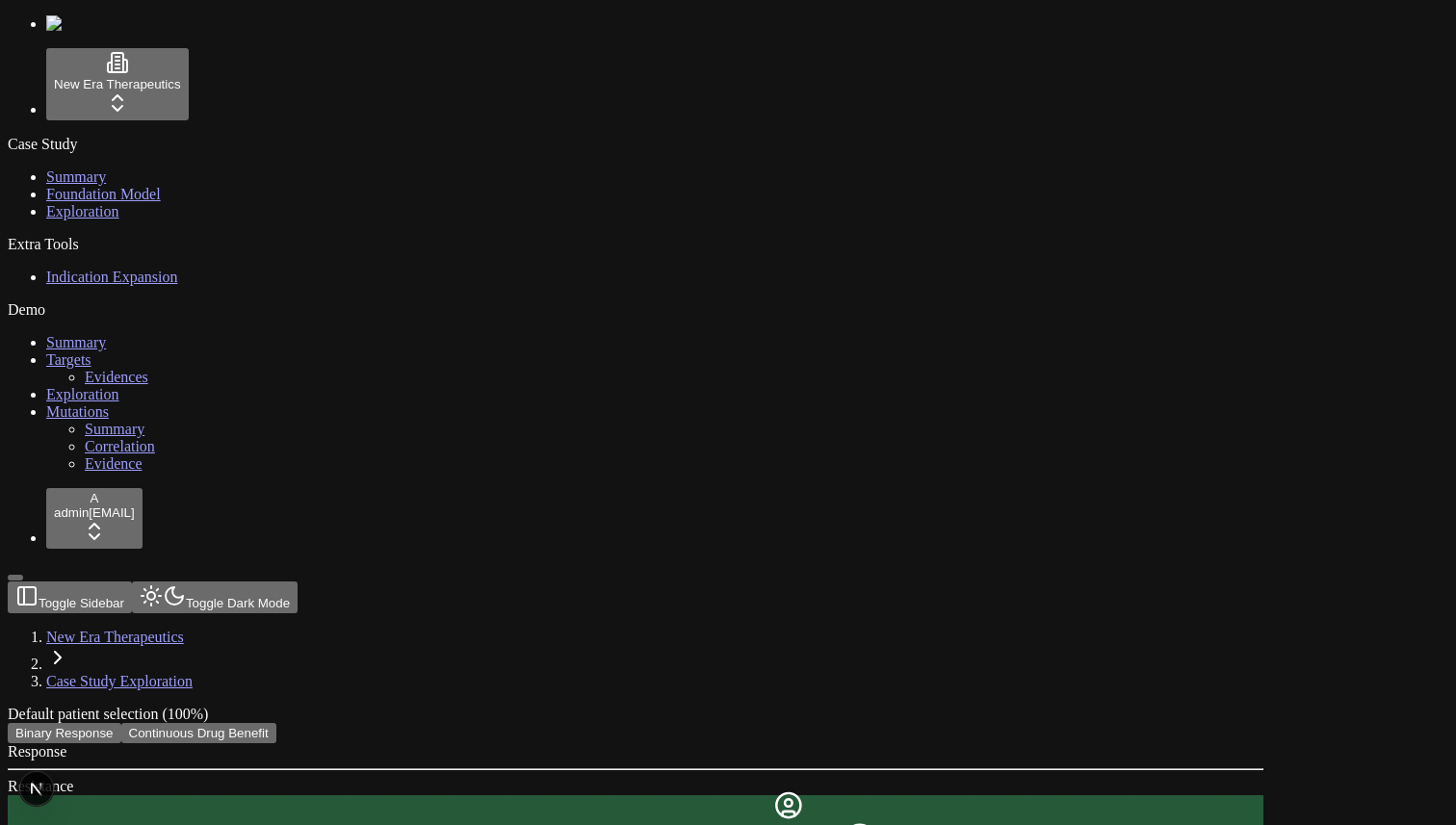 click on "Continuous Drug Benefit" at bounding box center [198, 733] 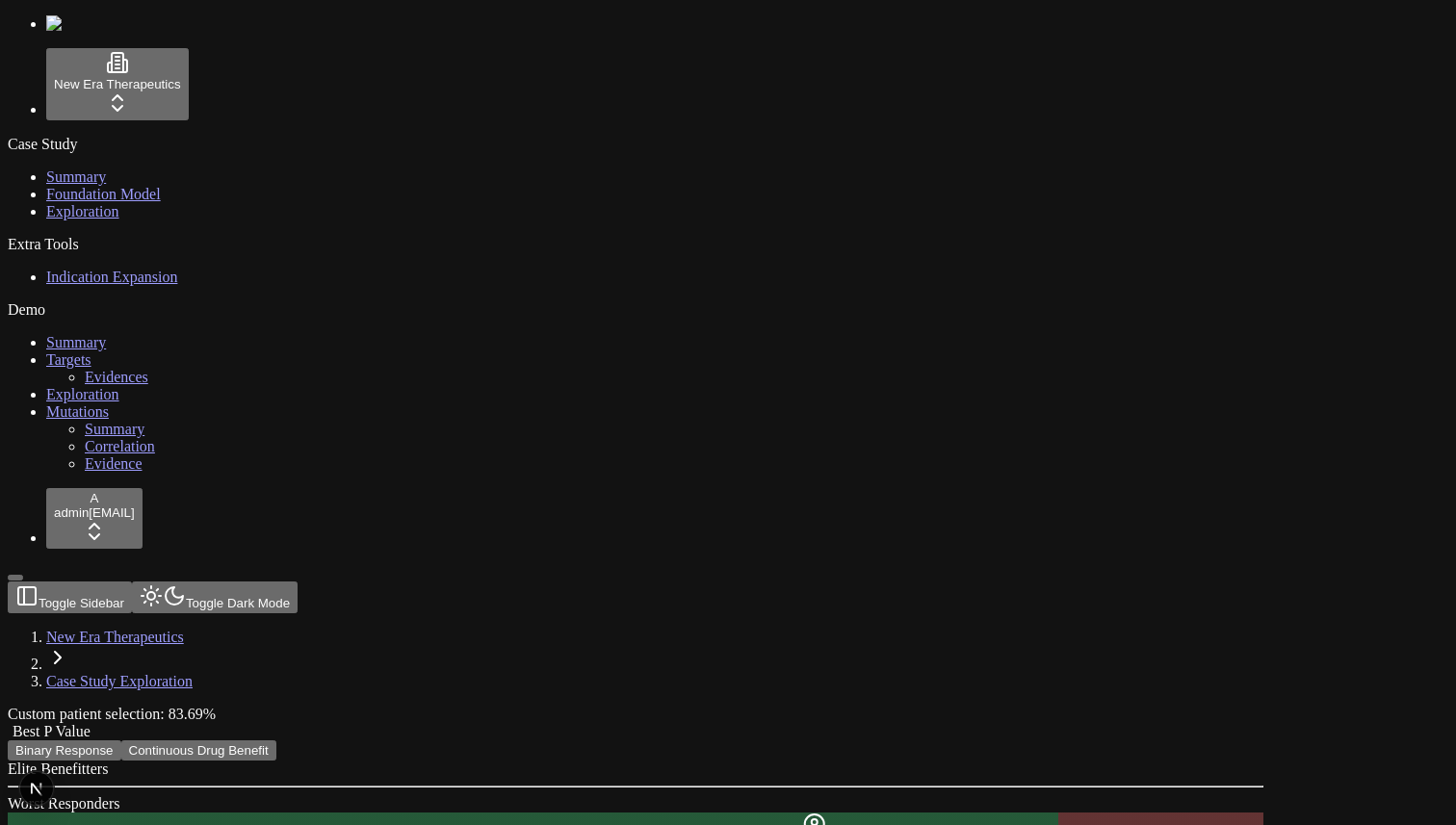 click on "Binary Response" at bounding box center [65, 750] 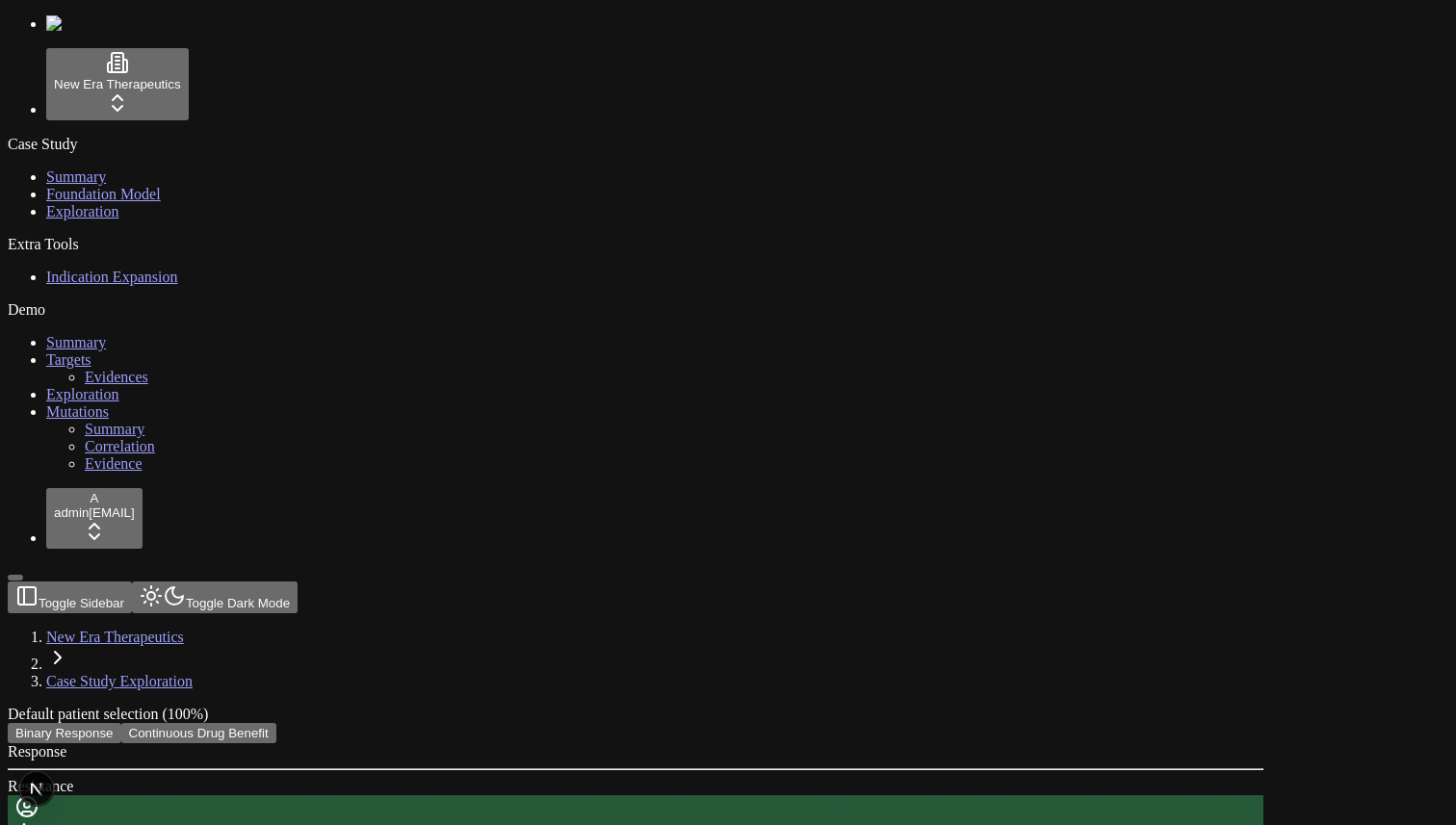 type 